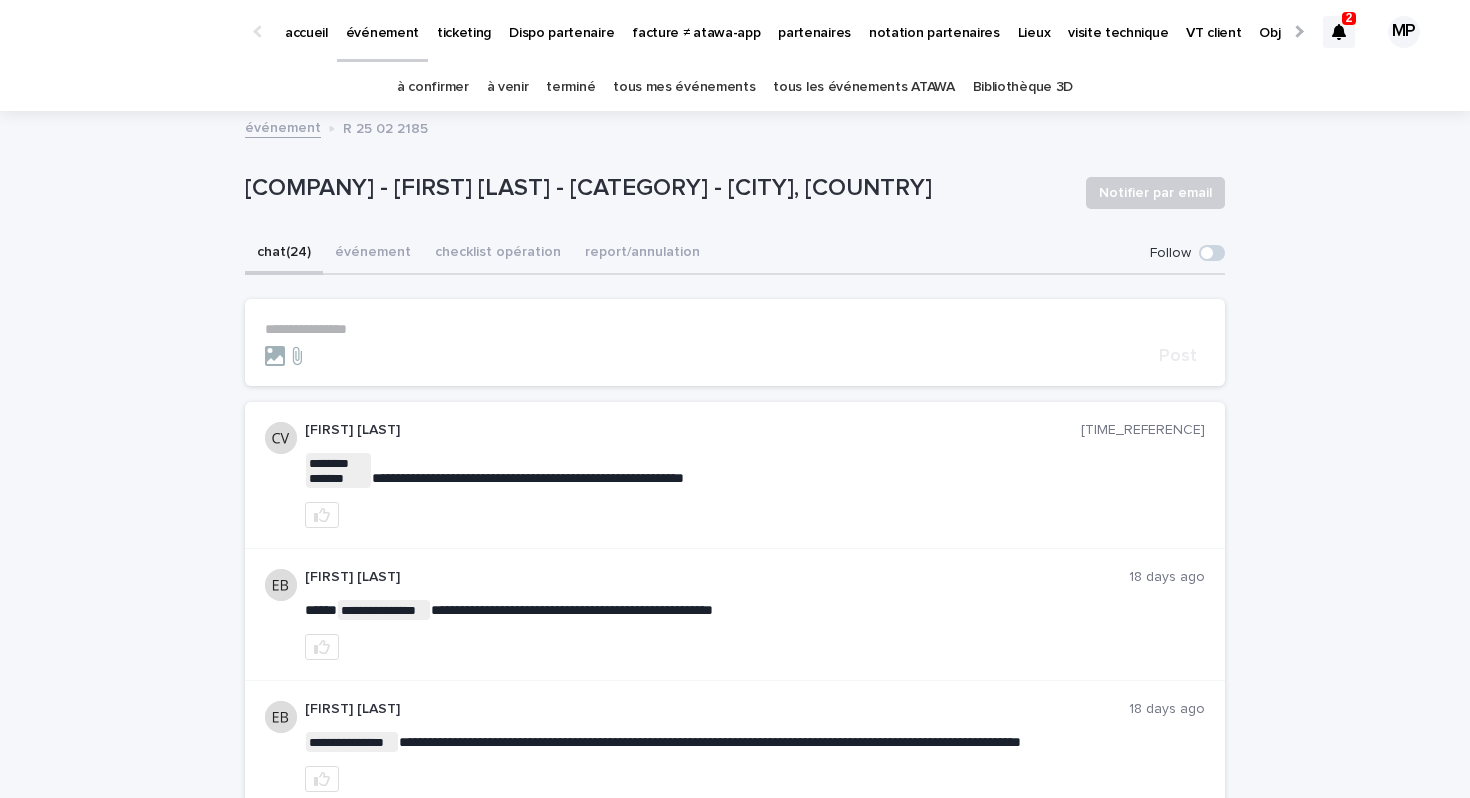 scroll, scrollTop: 0, scrollLeft: 0, axis: both 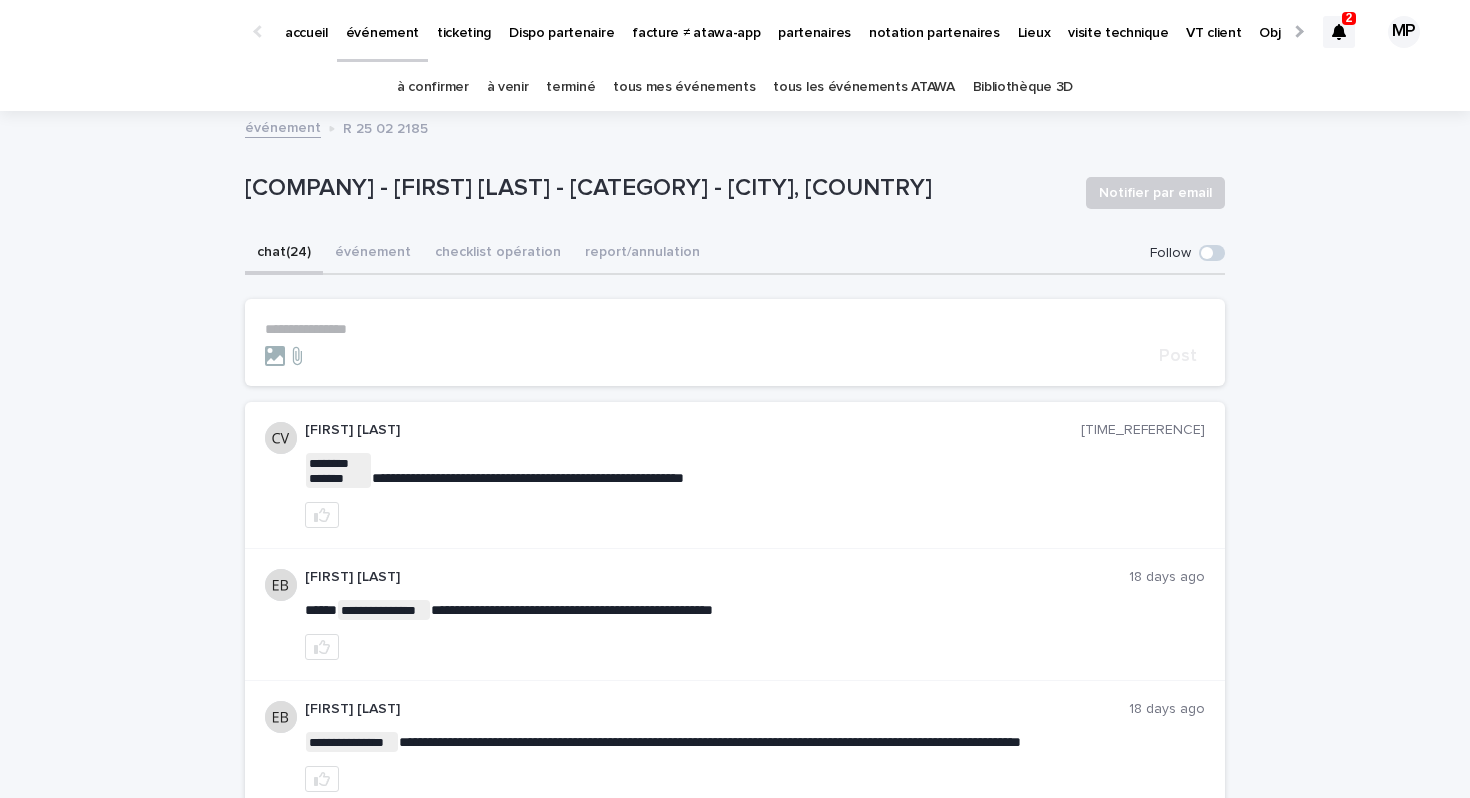 click on "tous les événements ATAWA" at bounding box center [863, 87] 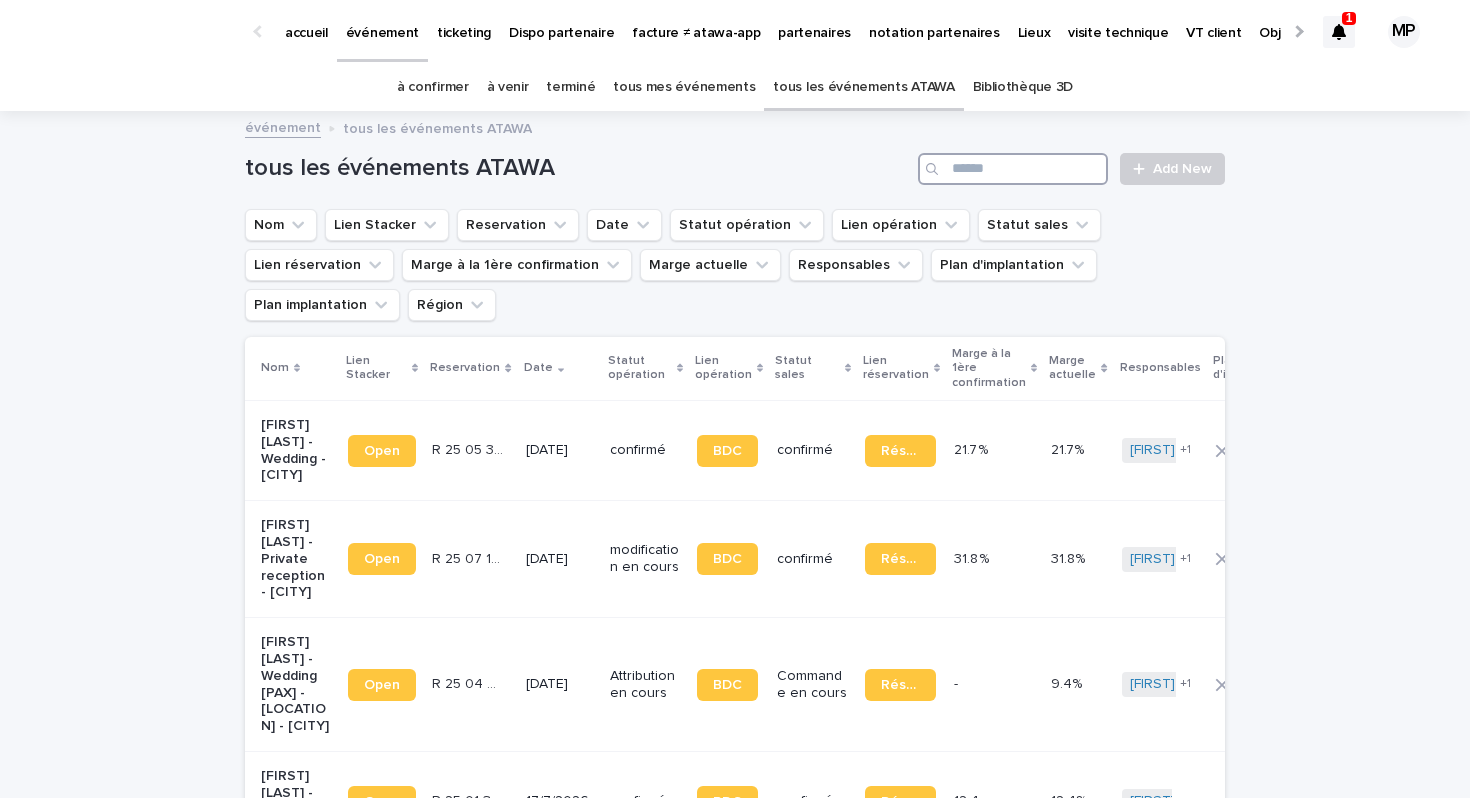 click at bounding box center (1013, 169) 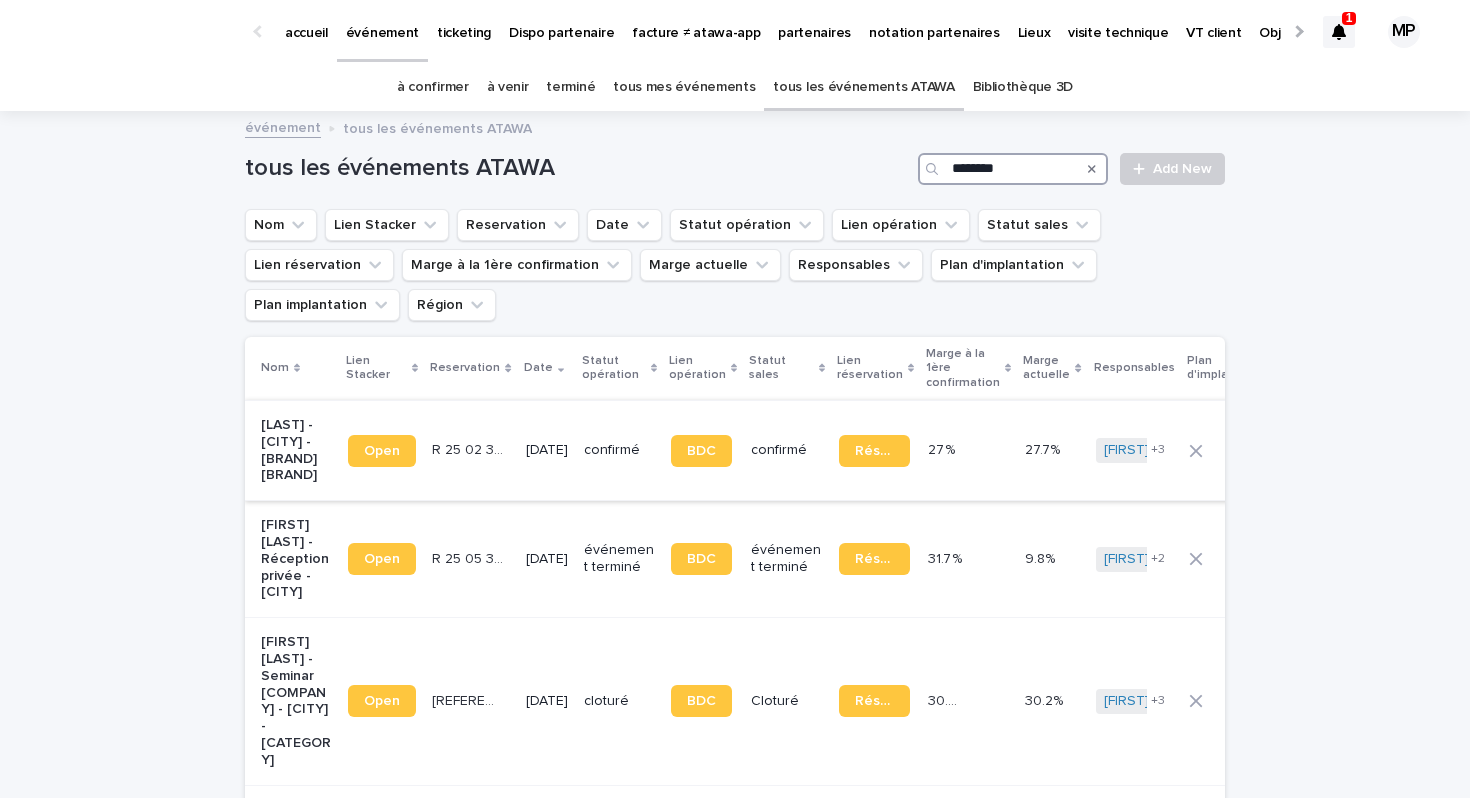 type on "********" 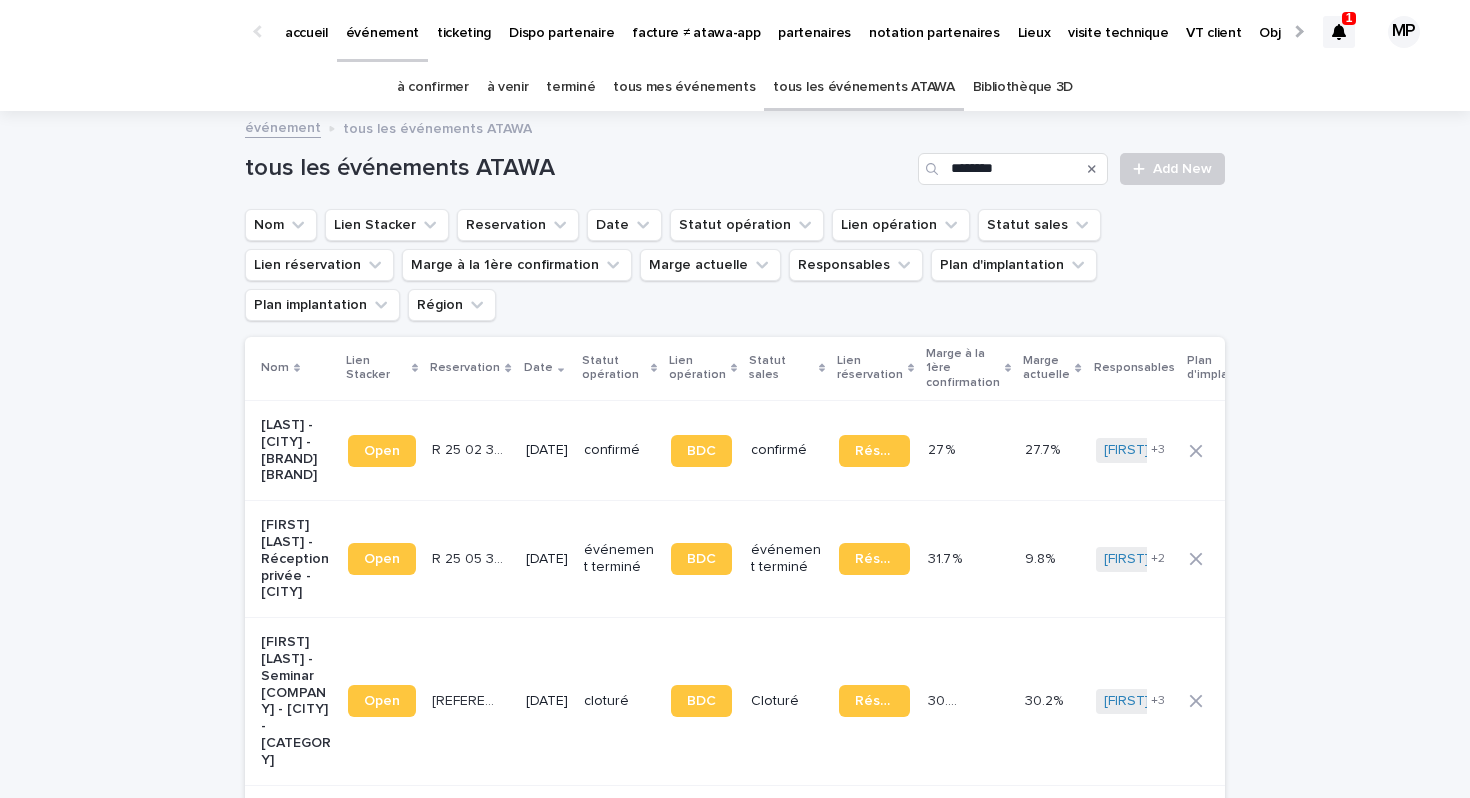 click on "Bouchetault - Chaumont-sur-Tharonne - ATOUT COEUR WEDDING" at bounding box center [296, 450] 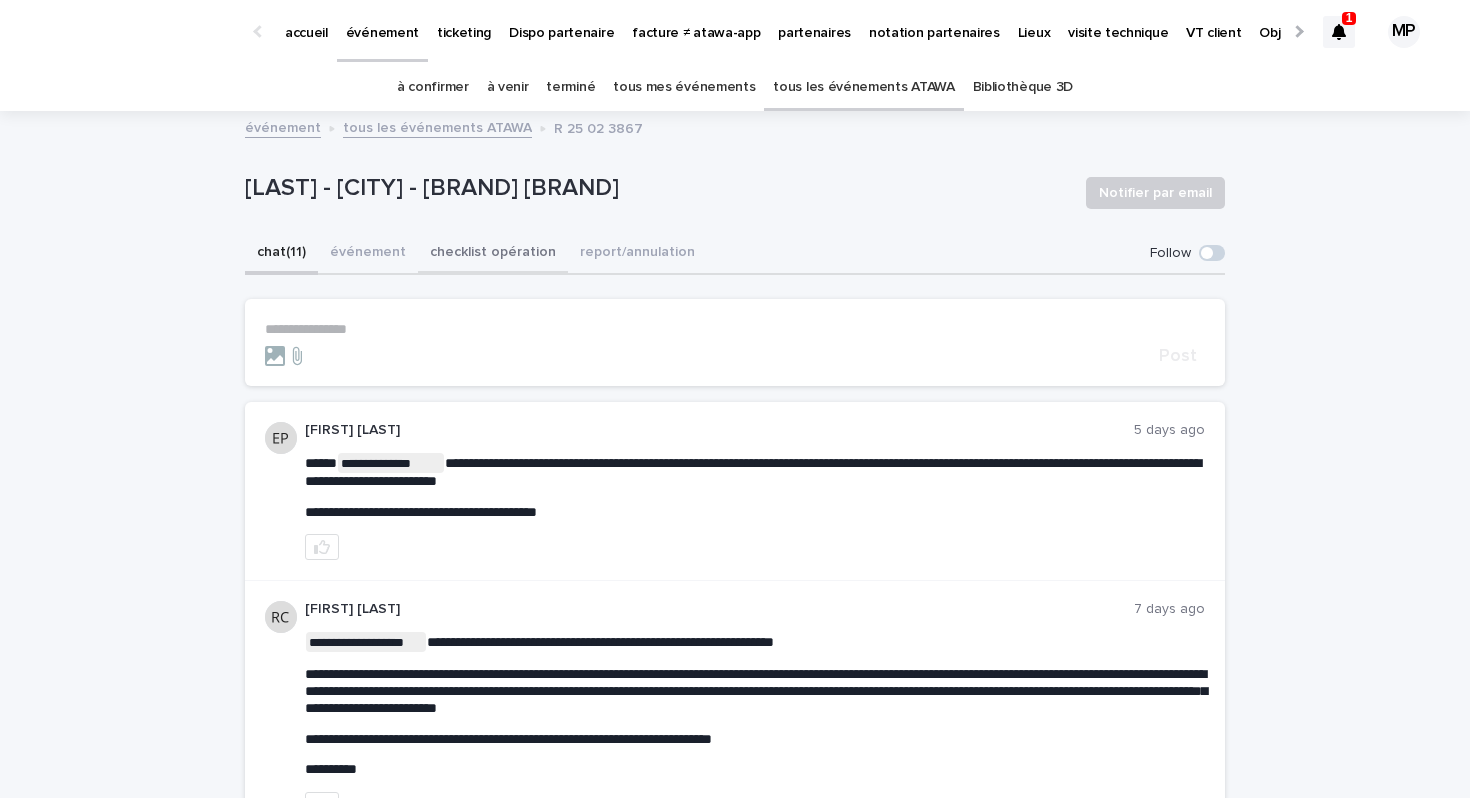 click on "checklist opération" at bounding box center [493, 254] 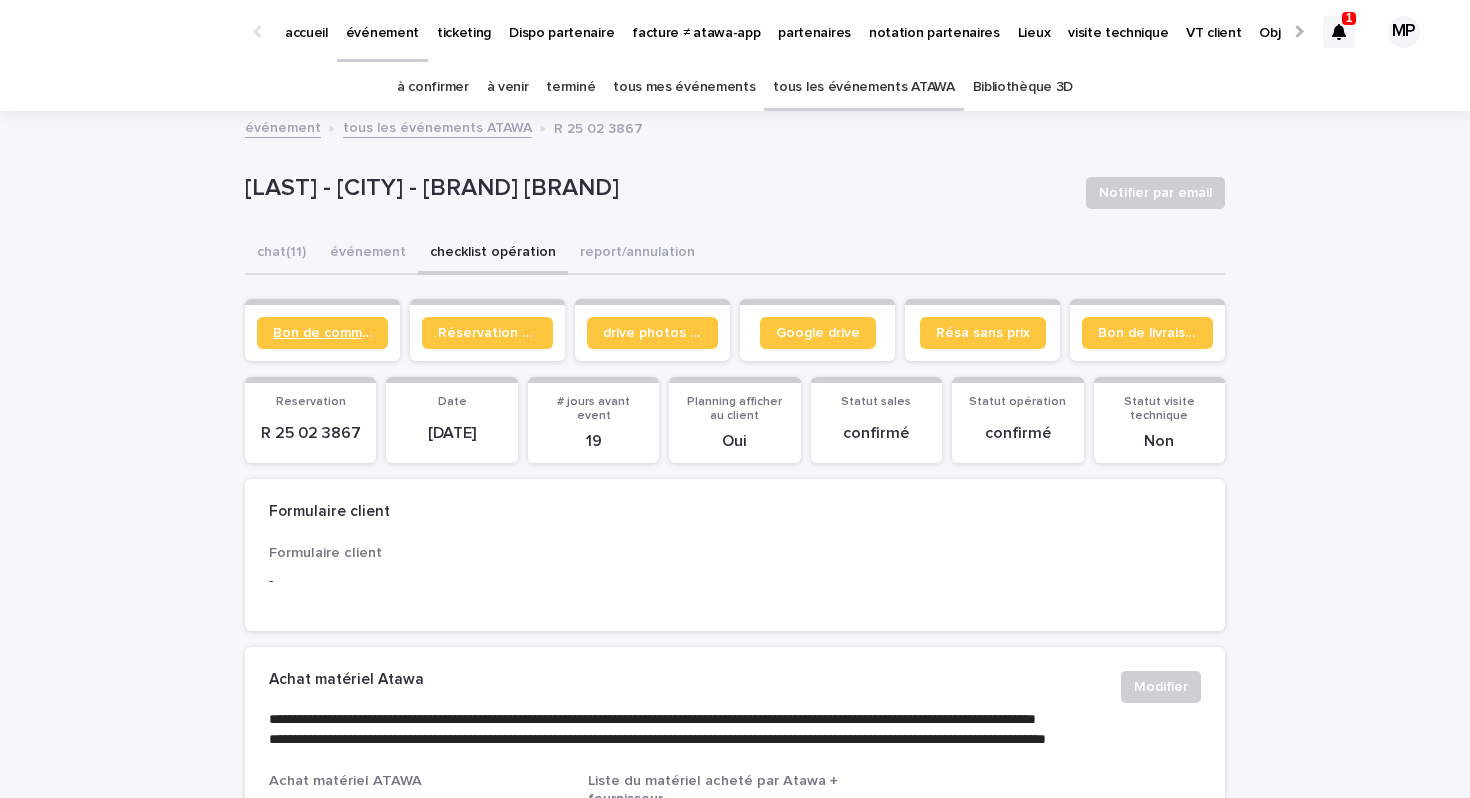 click on "Bon de commande" at bounding box center [322, 333] 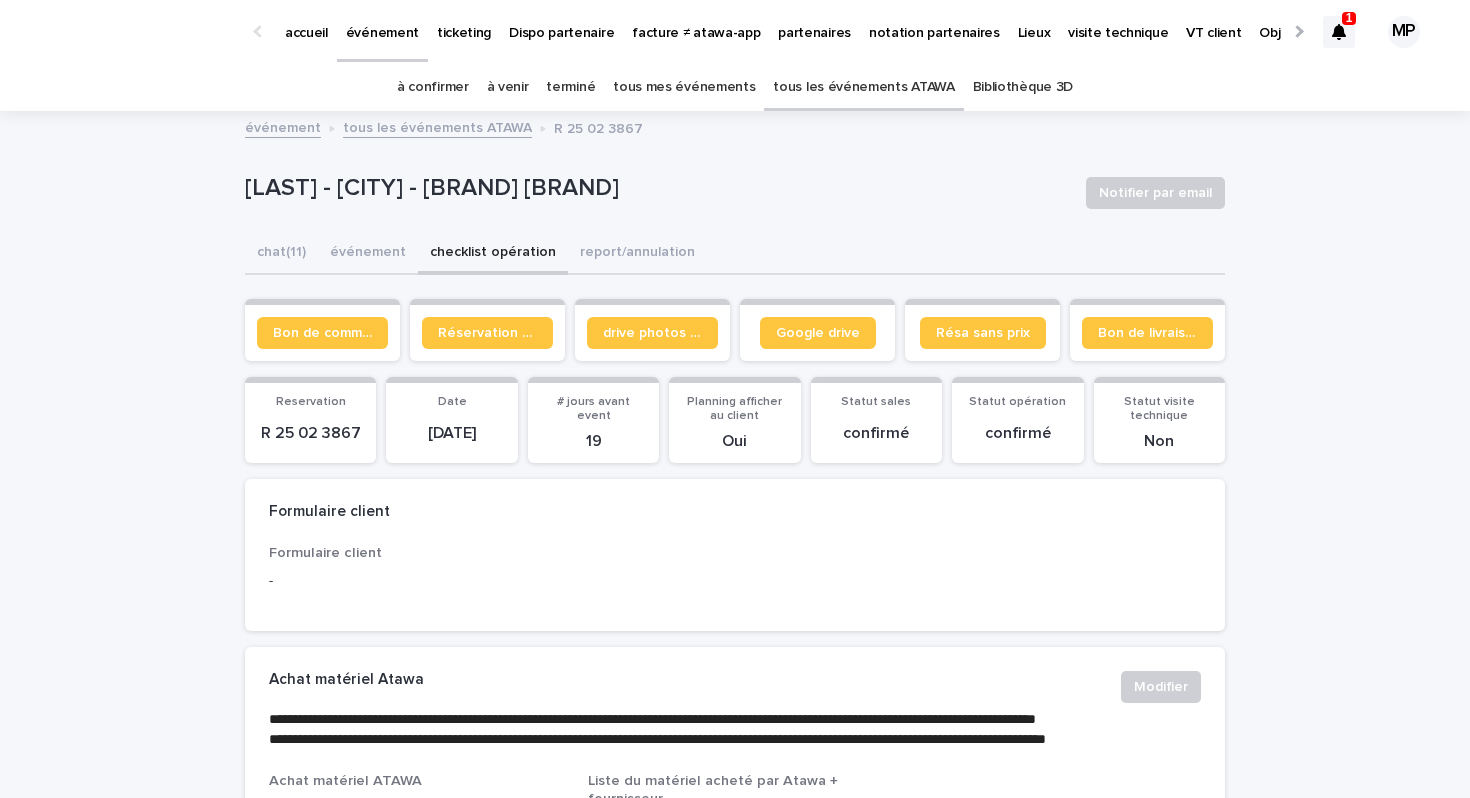 click on "tous les événements ATAWA" at bounding box center (863, 87) 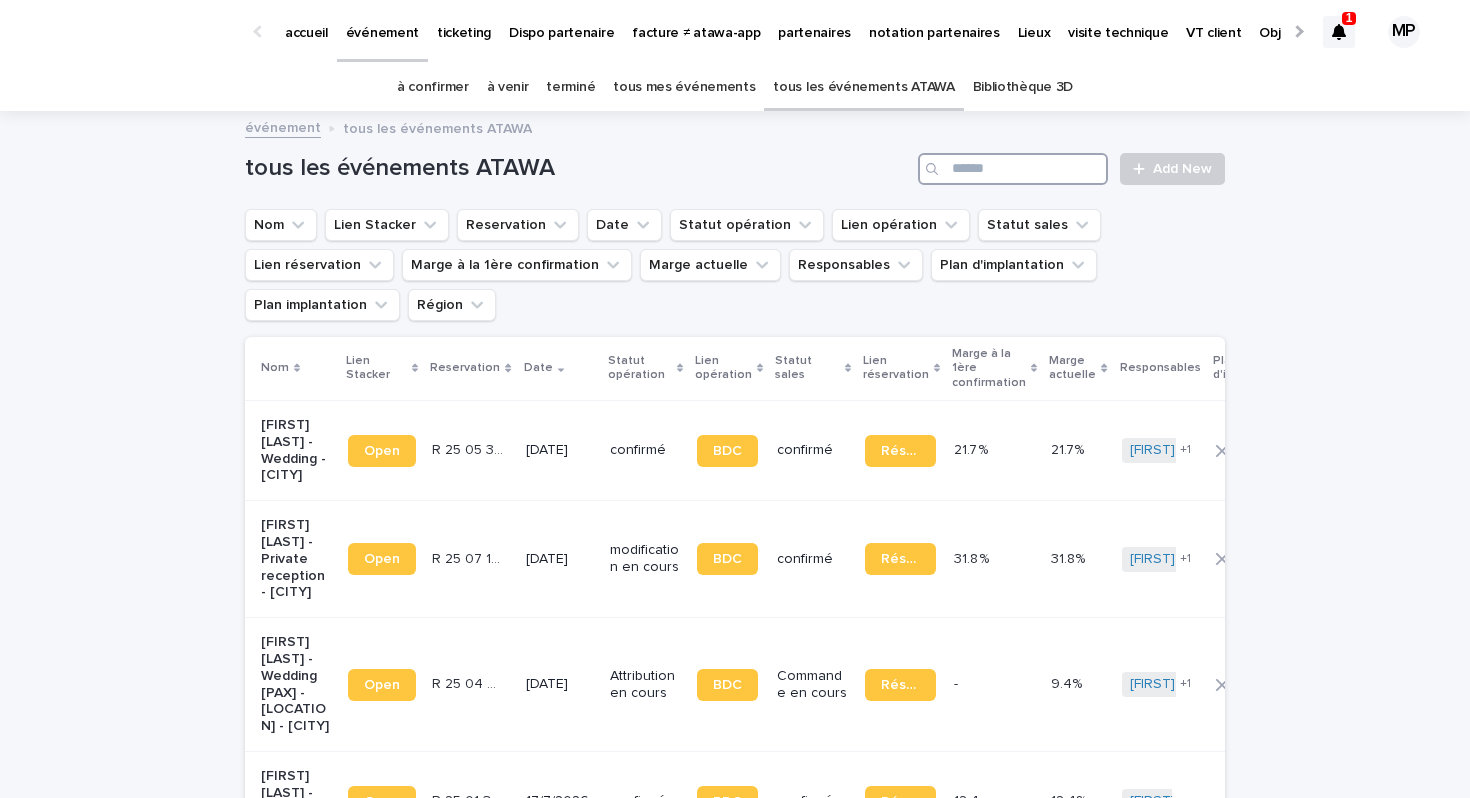 click at bounding box center (1013, 169) 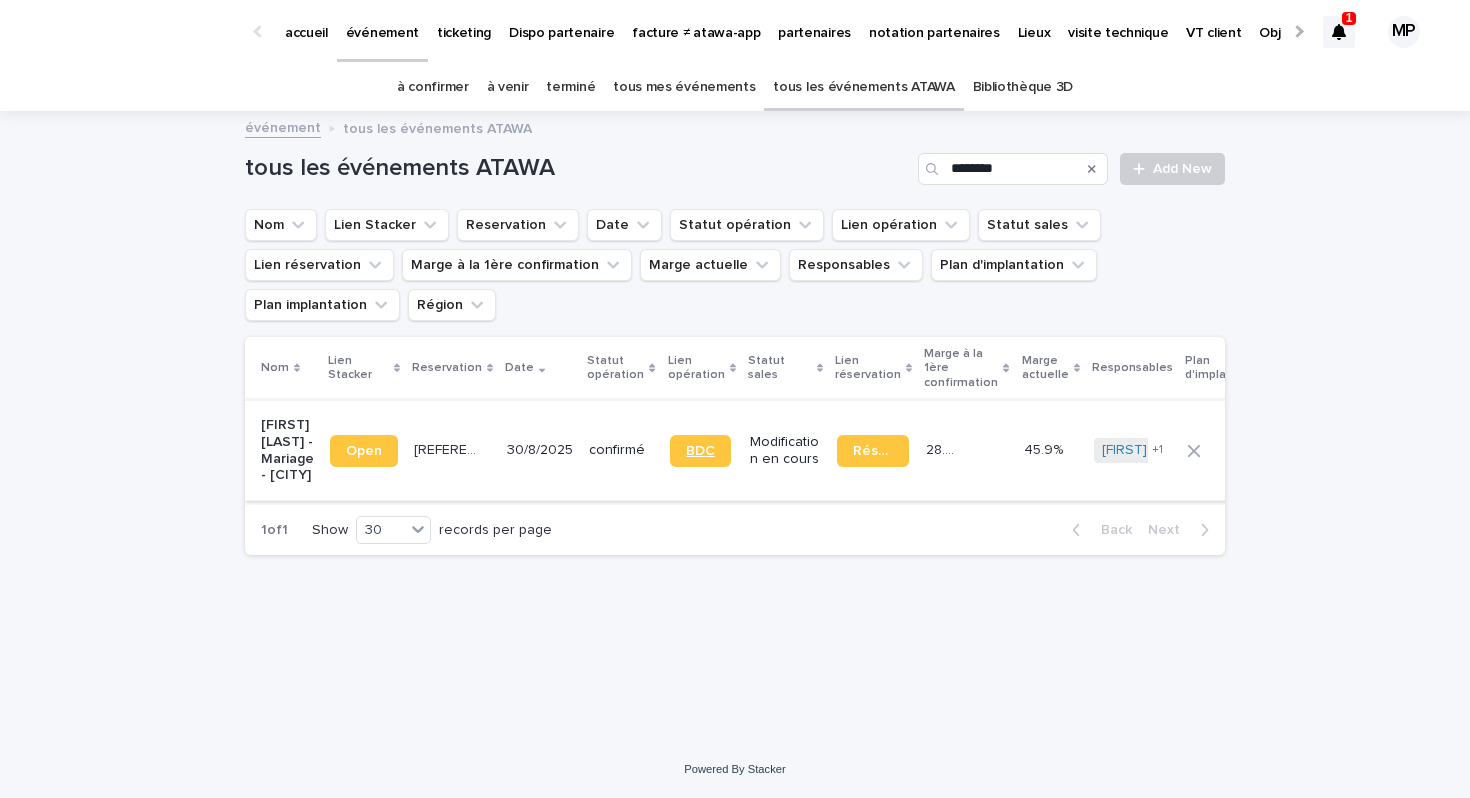 click on "BDC" at bounding box center (700, 451) 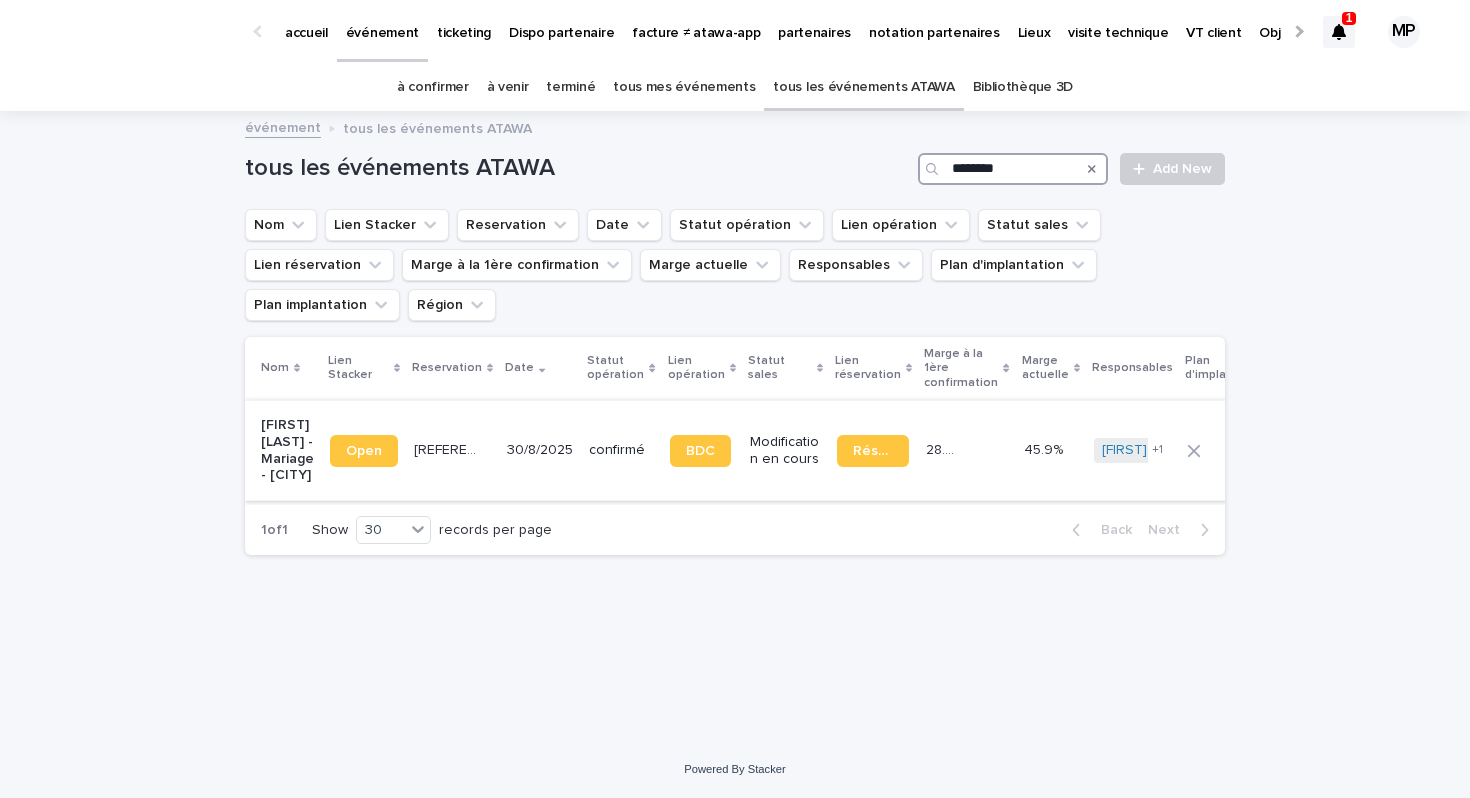 click on "********" at bounding box center [1013, 169] 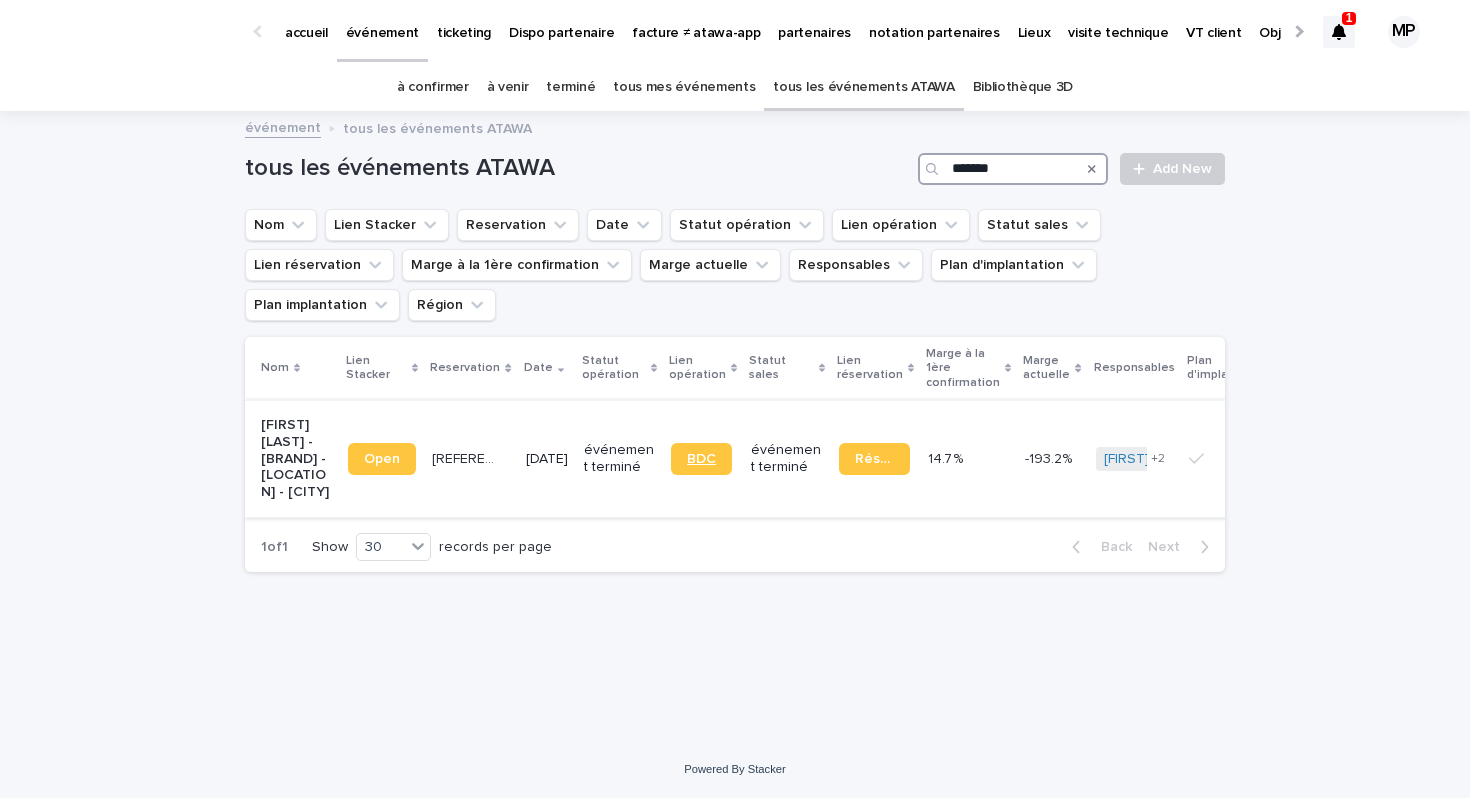 type on "*******" 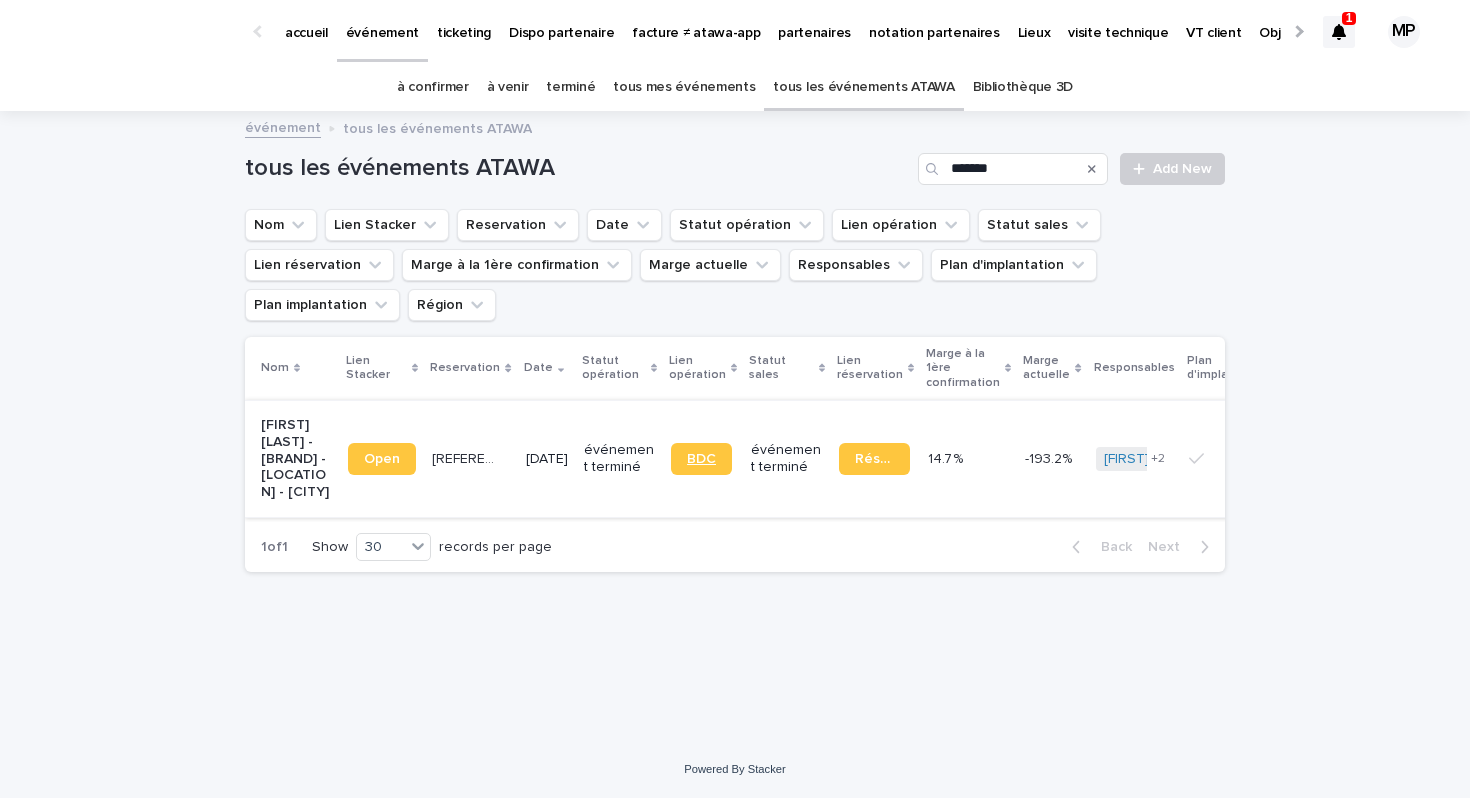 click on "BDC" at bounding box center (701, 459) 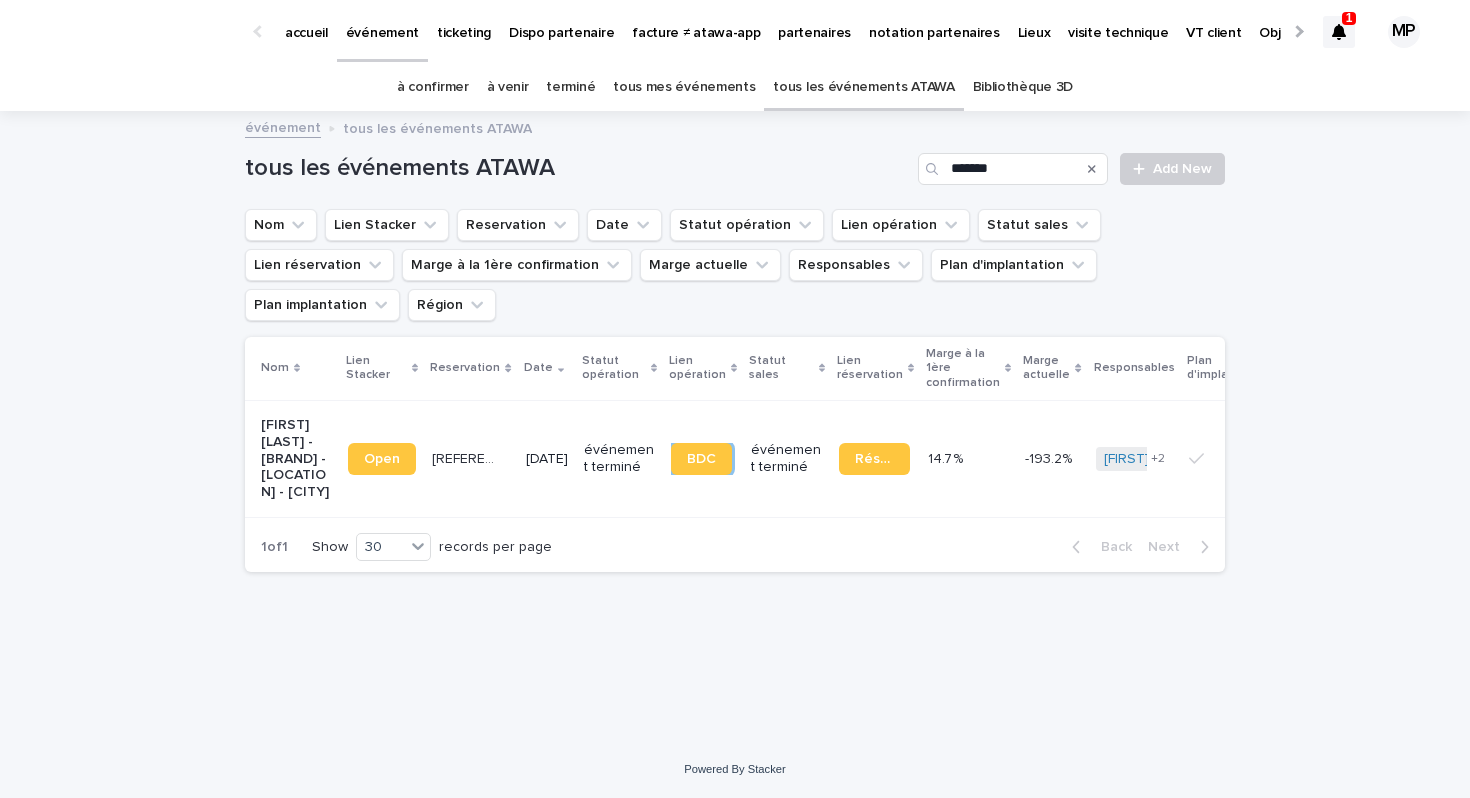 click on "Eugénie Delport - Mazarine - Château d'Estoublon - Fontvieille" at bounding box center [296, 459] 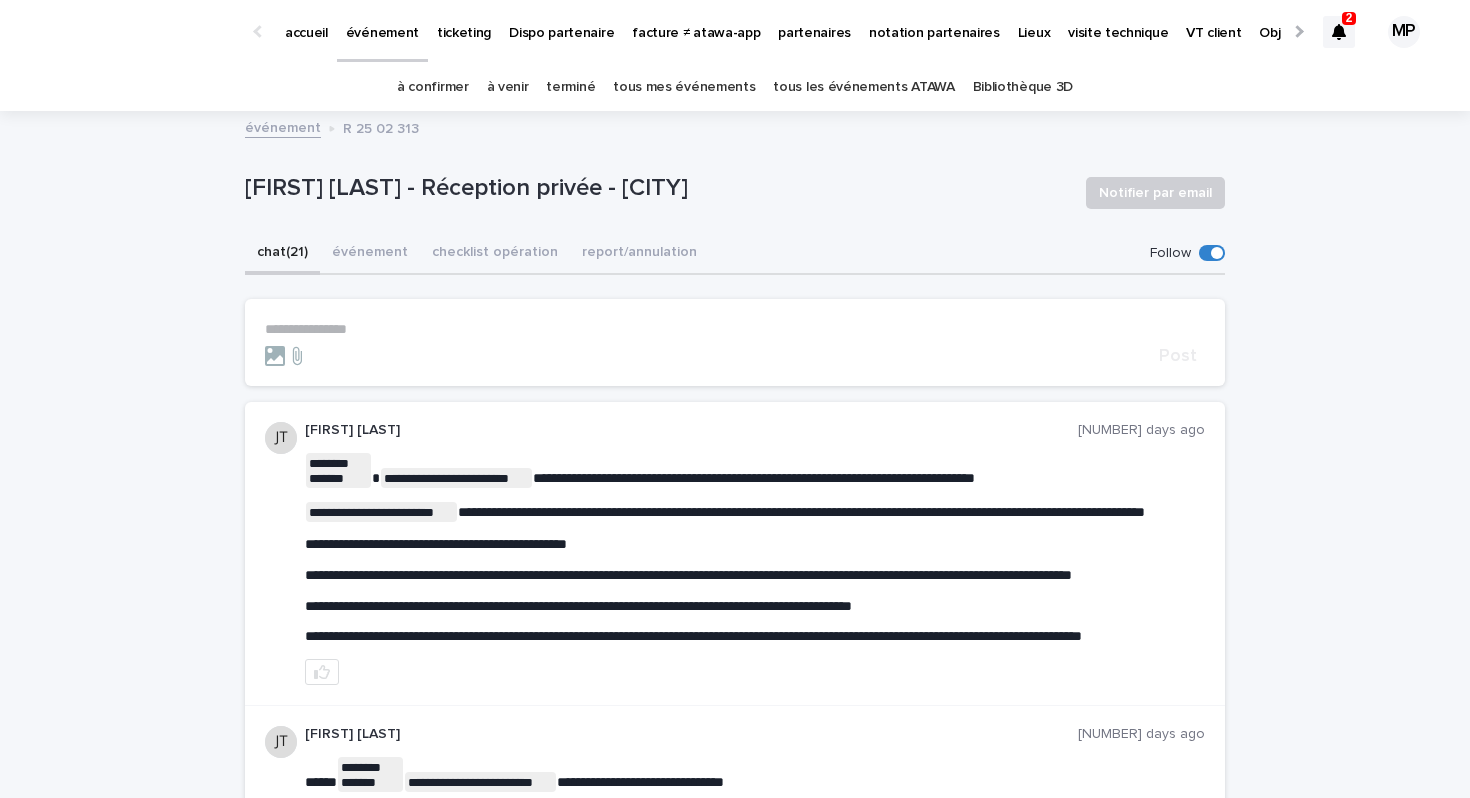 scroll, scrollTop: 0, scrollLeft: 0, axis: both 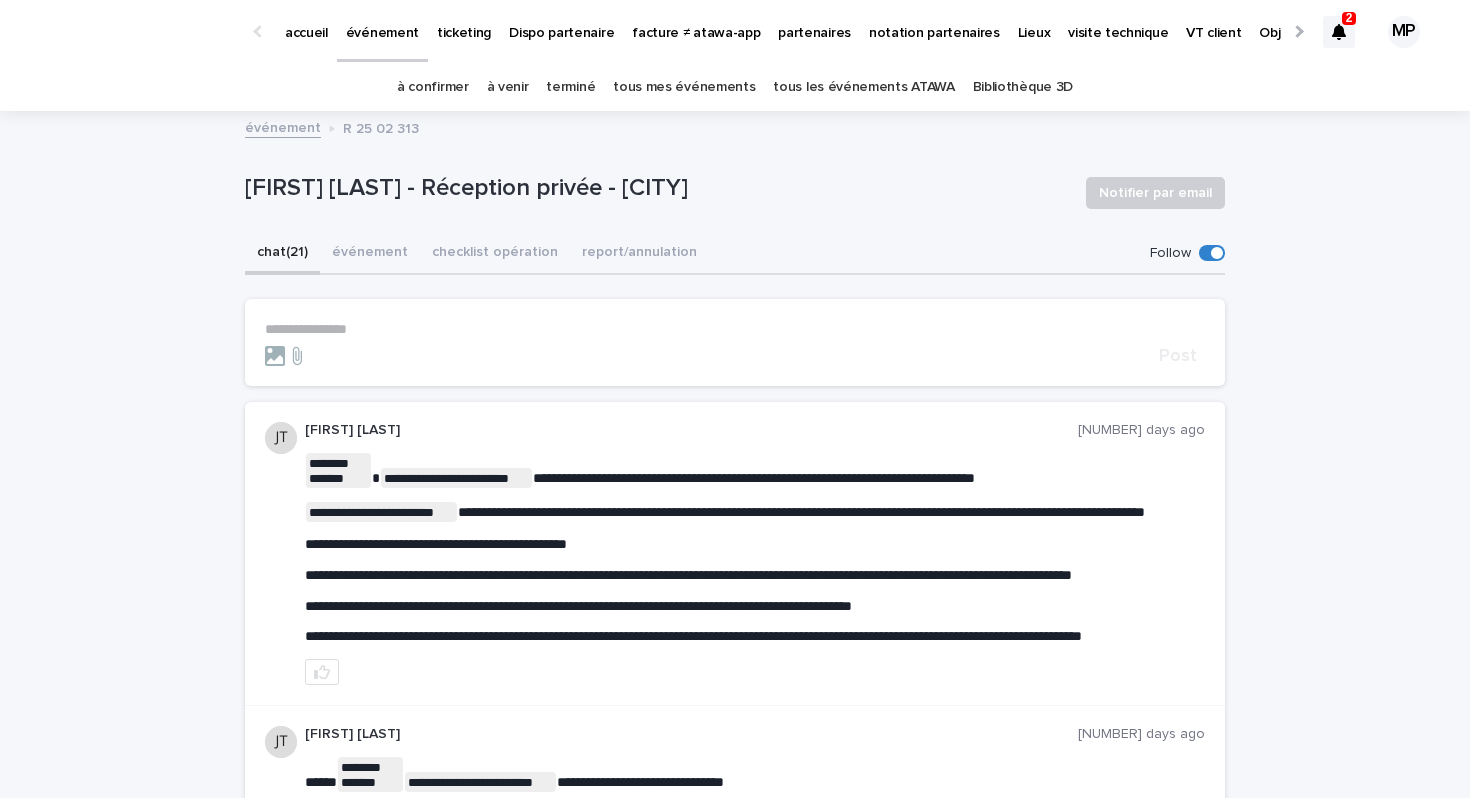 click on "partenaires" at bounding box center [814, 21] 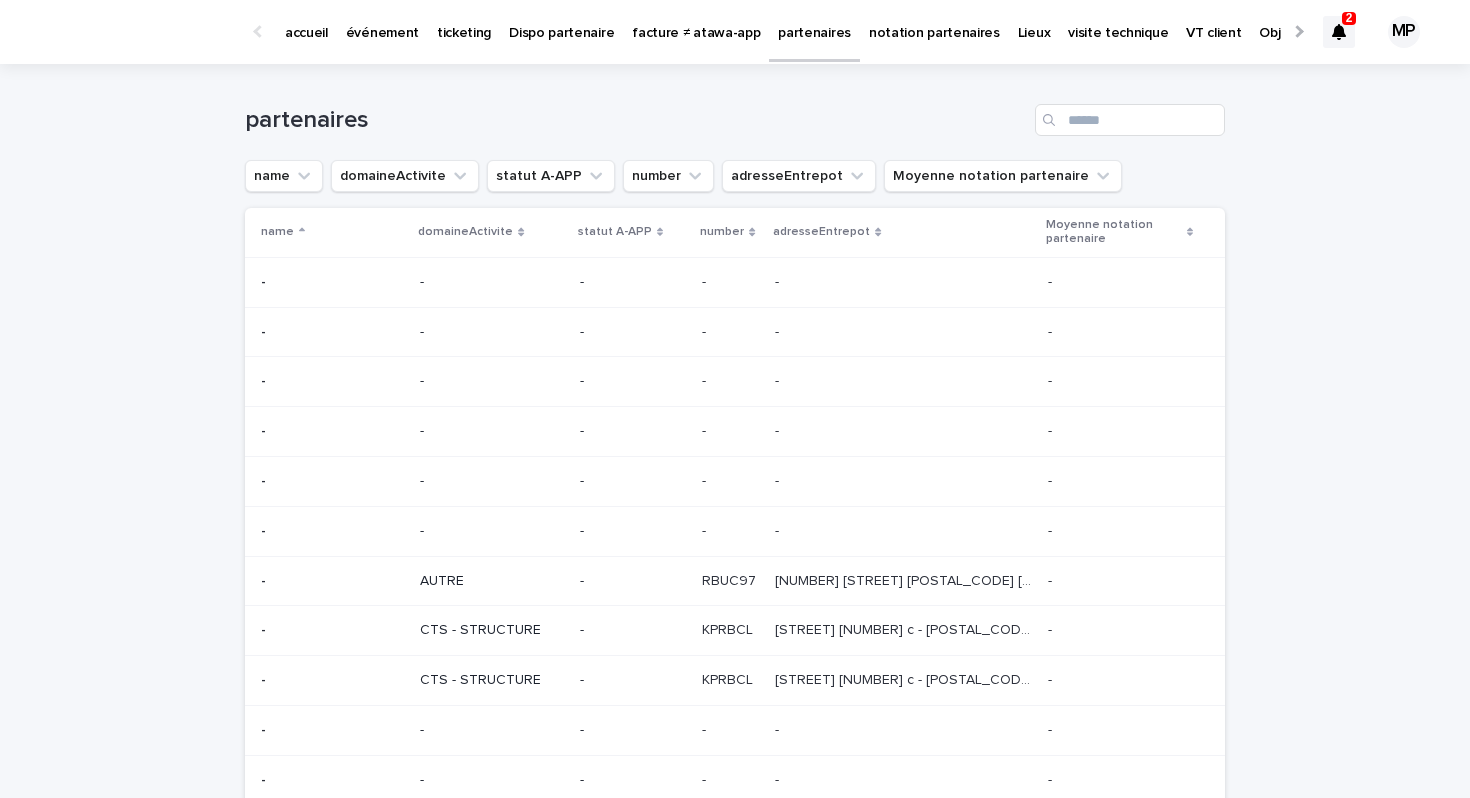 click 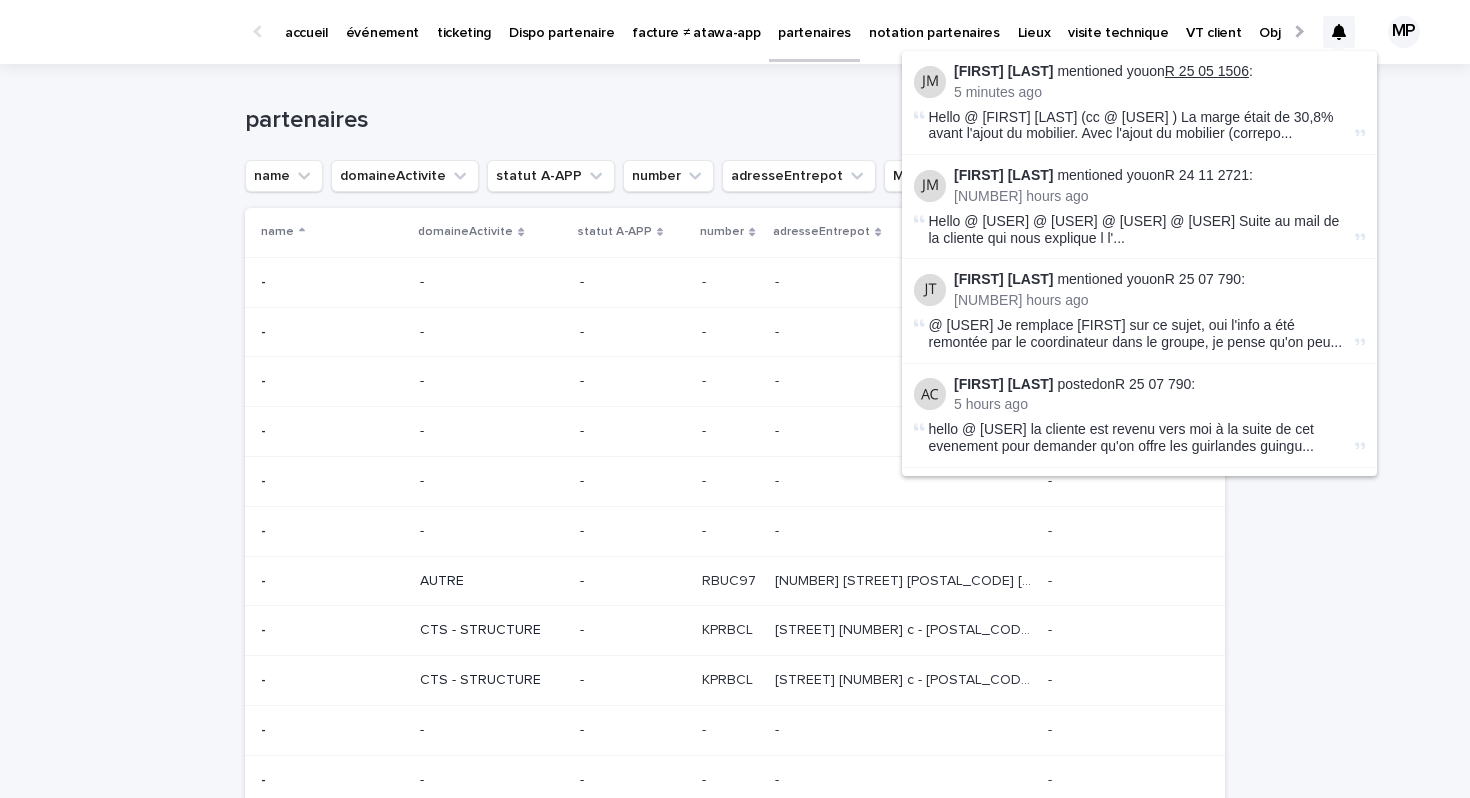 click on "R 25 05 1506" at bounding box center (1207, 71) 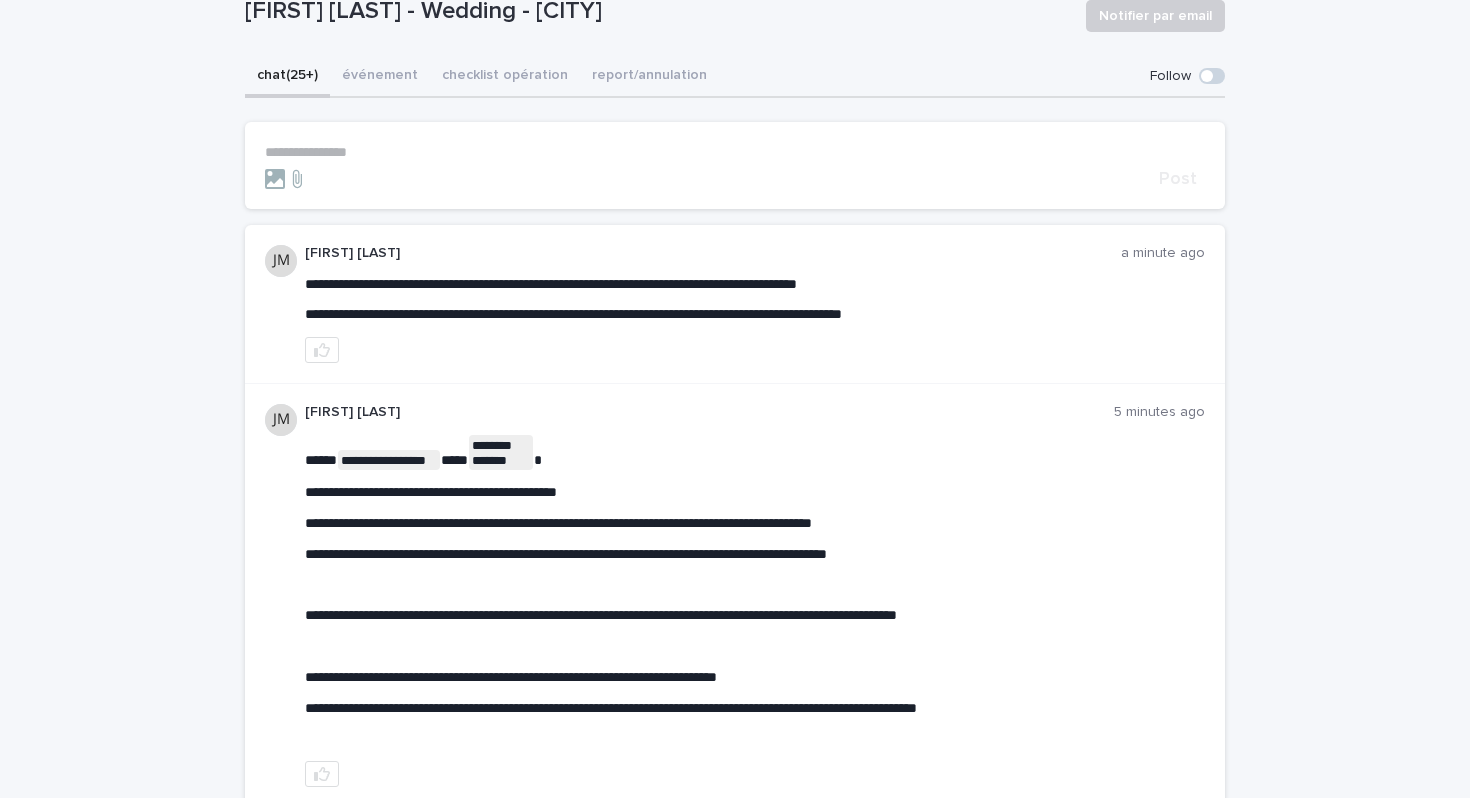 scroll, scrollTop: 166, scrollLeft: 0, axis: vertical 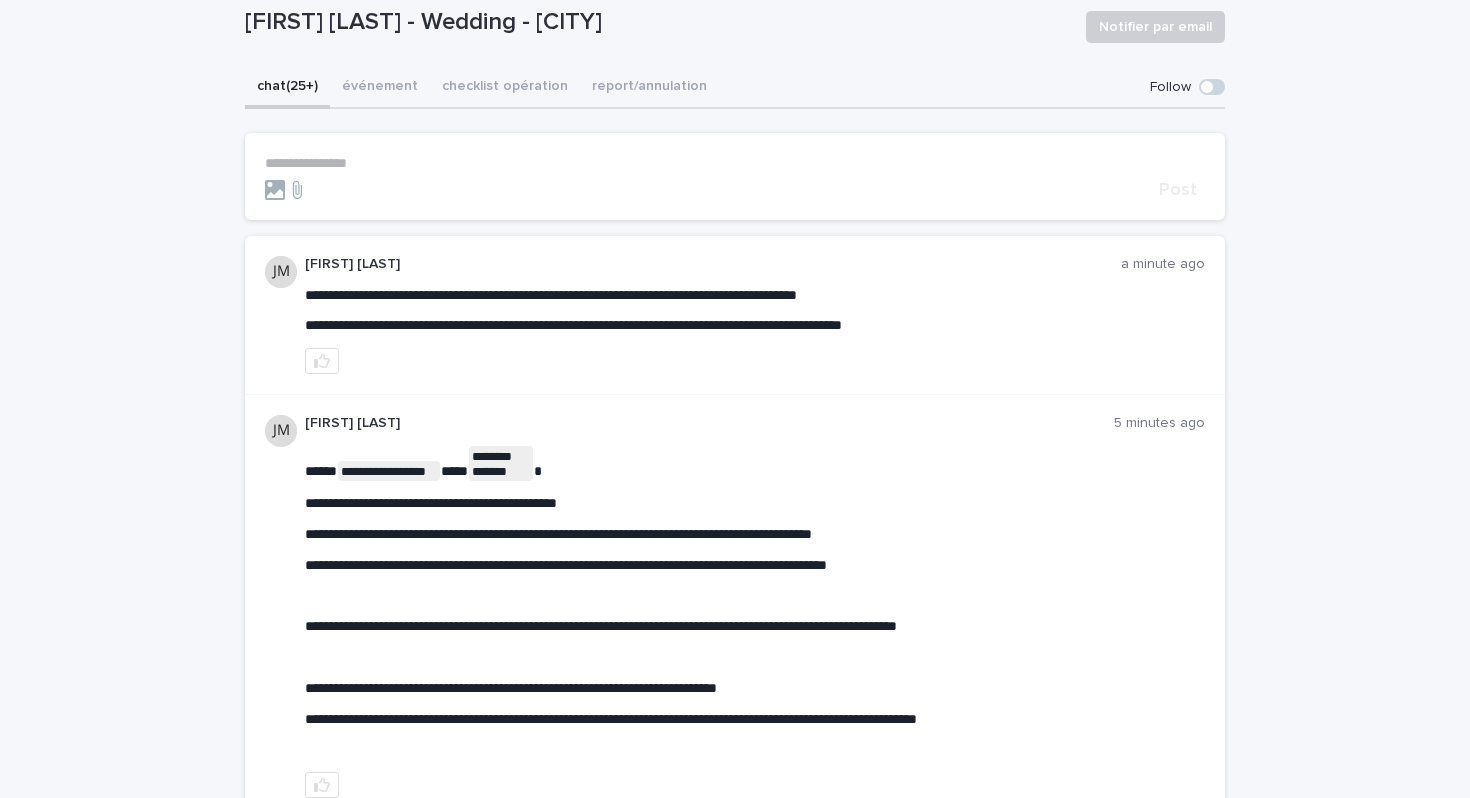 click on "**********" at bounding box center (735, 163) 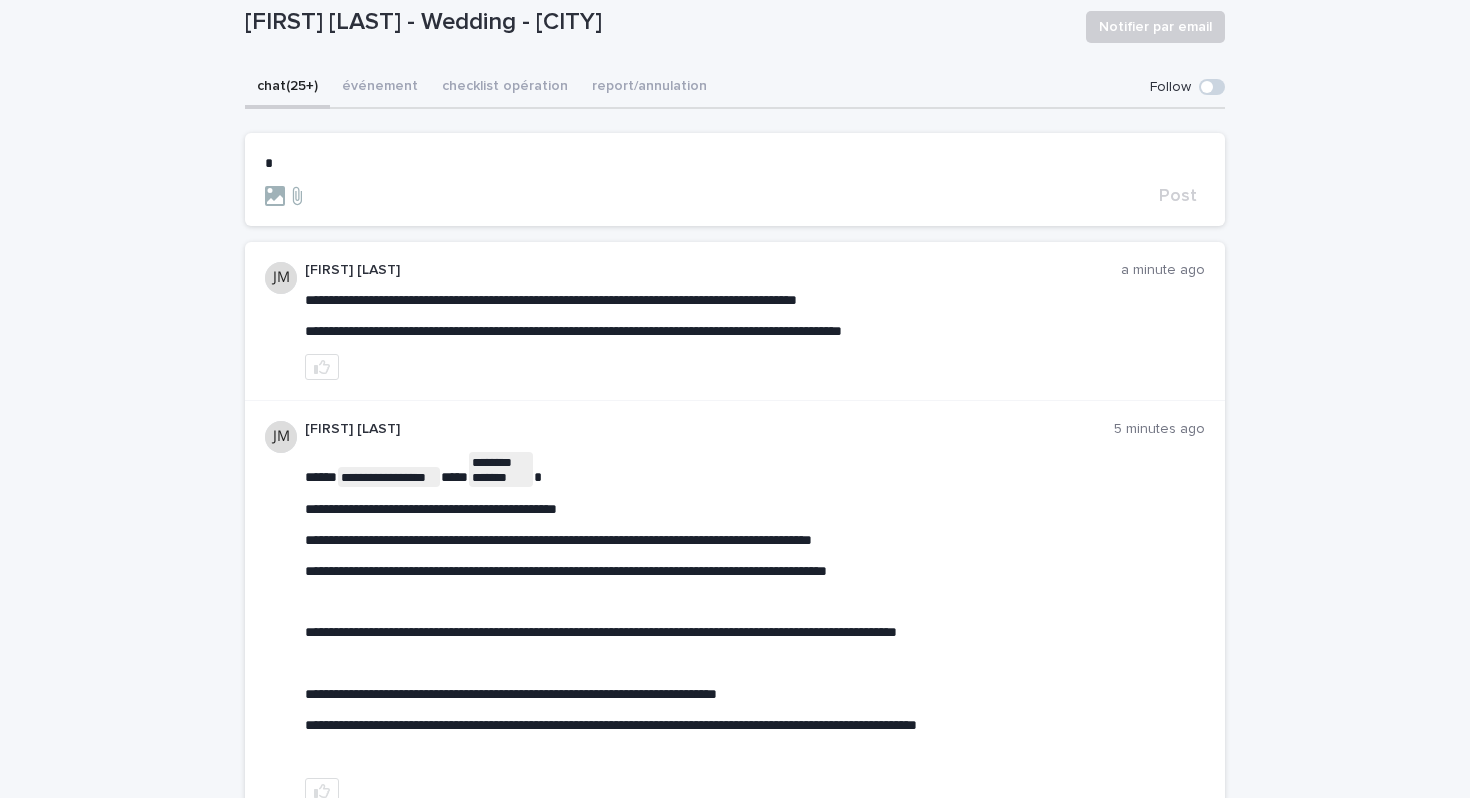 type 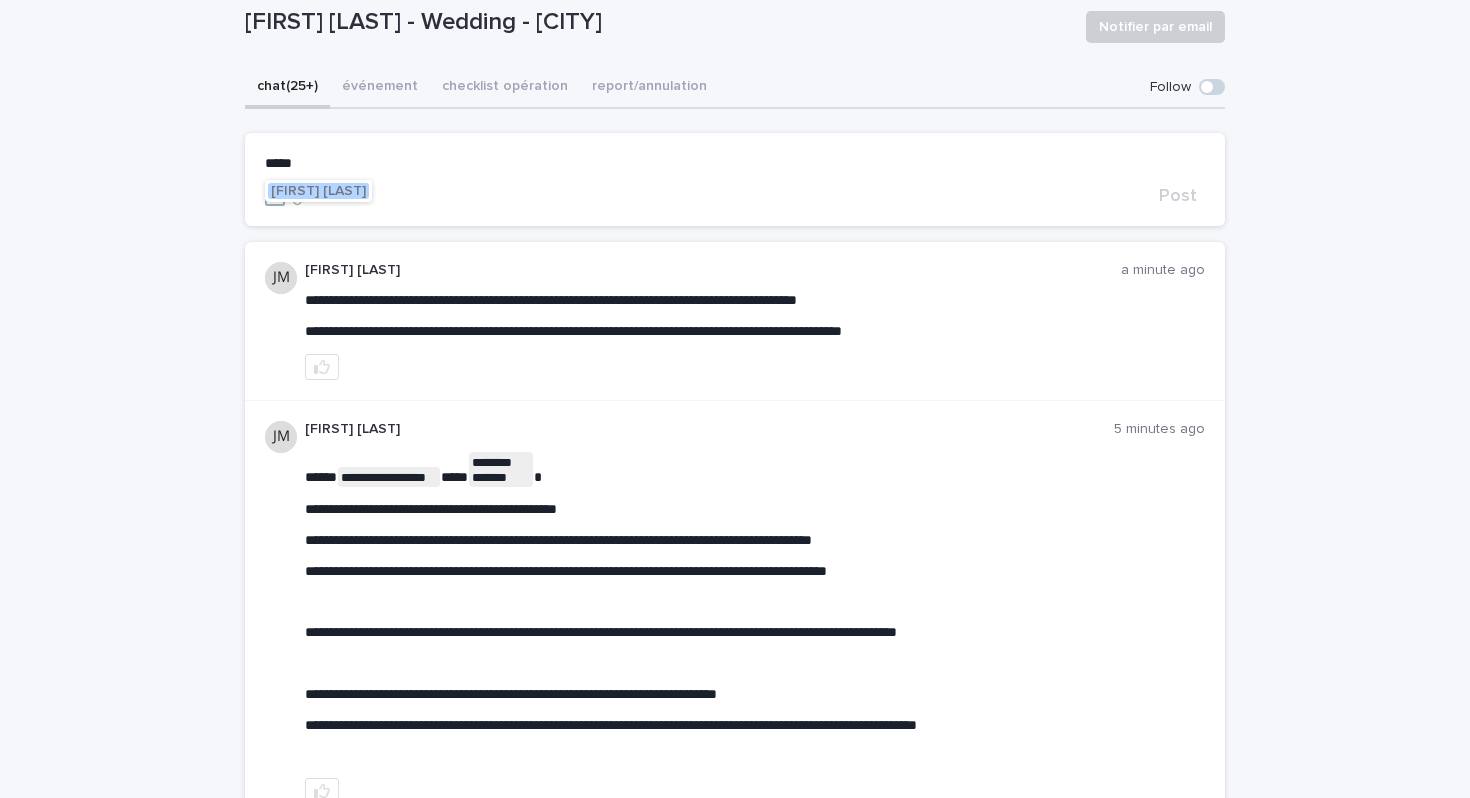 click on "[FIRST] [LAST]" at bounding box center (318, 191) 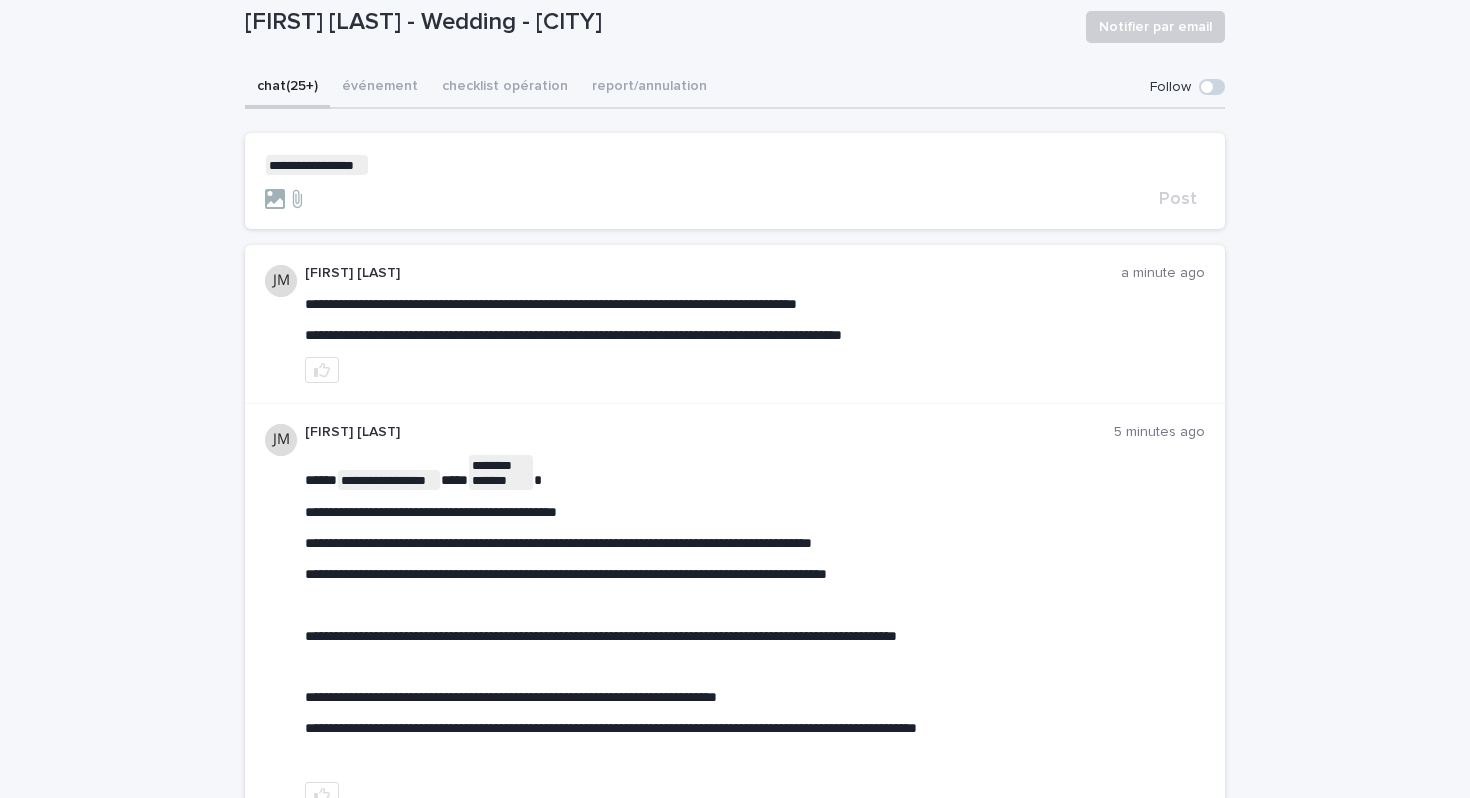 click on "**********" at bounding box center [735, 165] 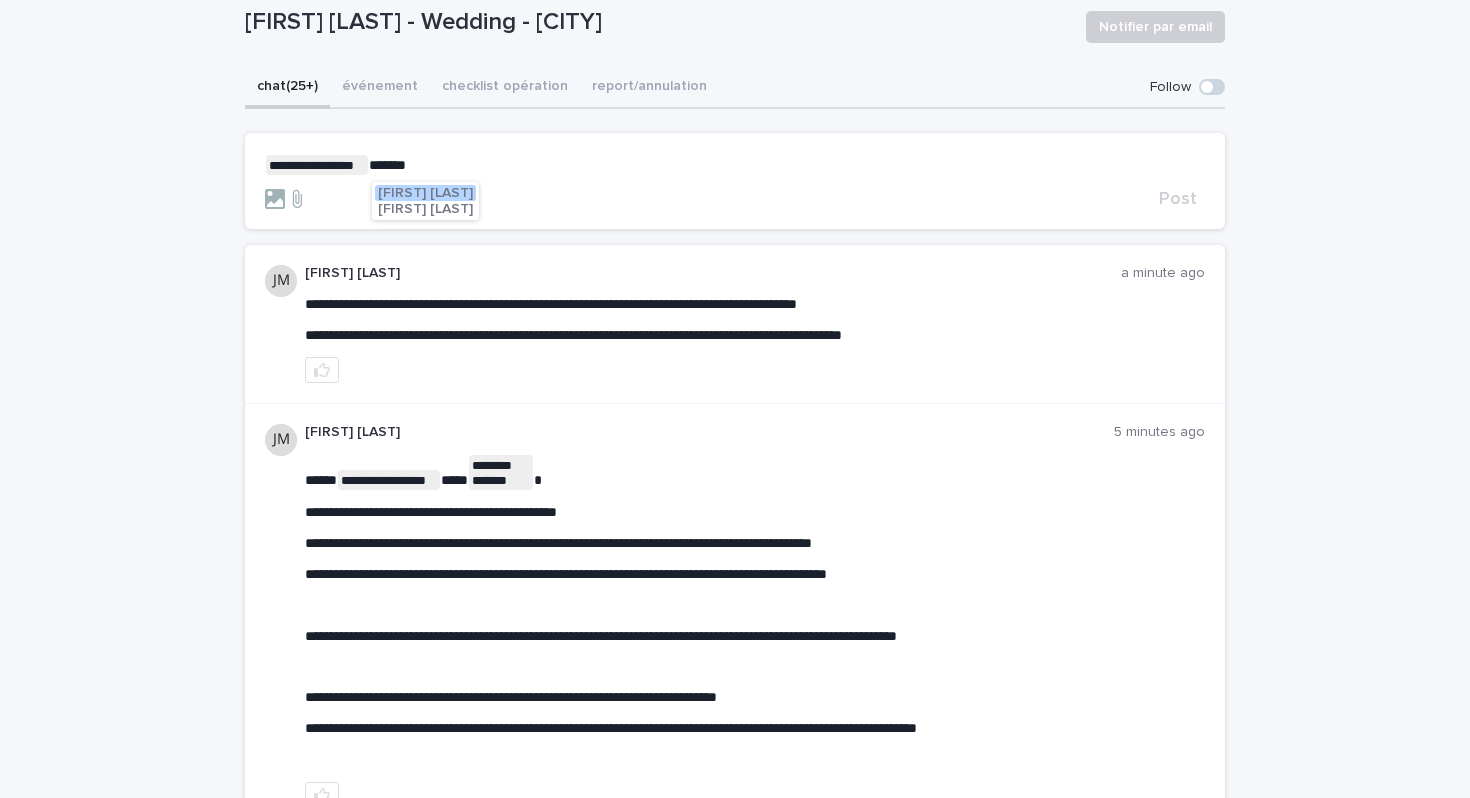 click on "[FIRST]  [LAST]" at bounding box center [425, 193] 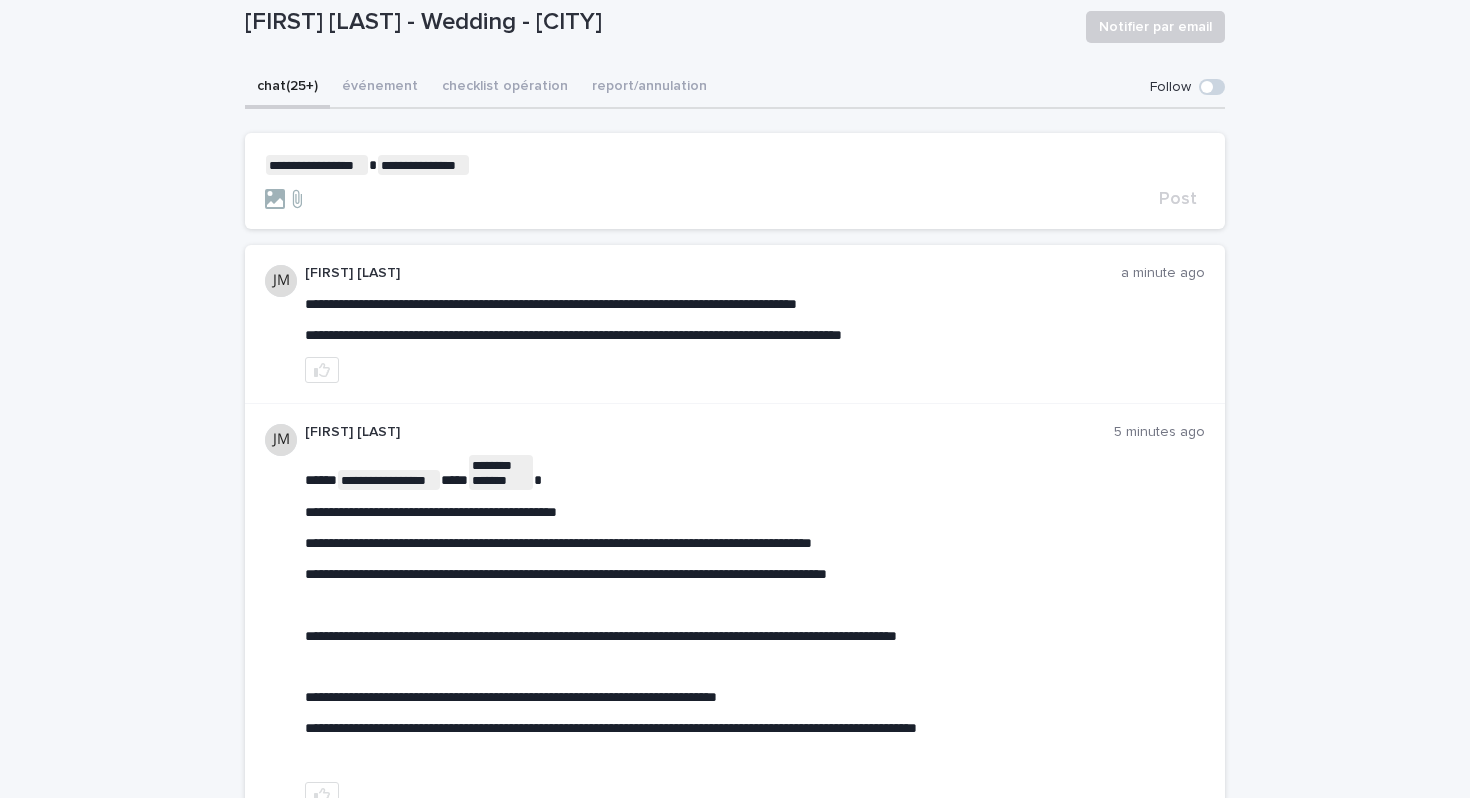 click on "**********" at bounding box center (735, 165) 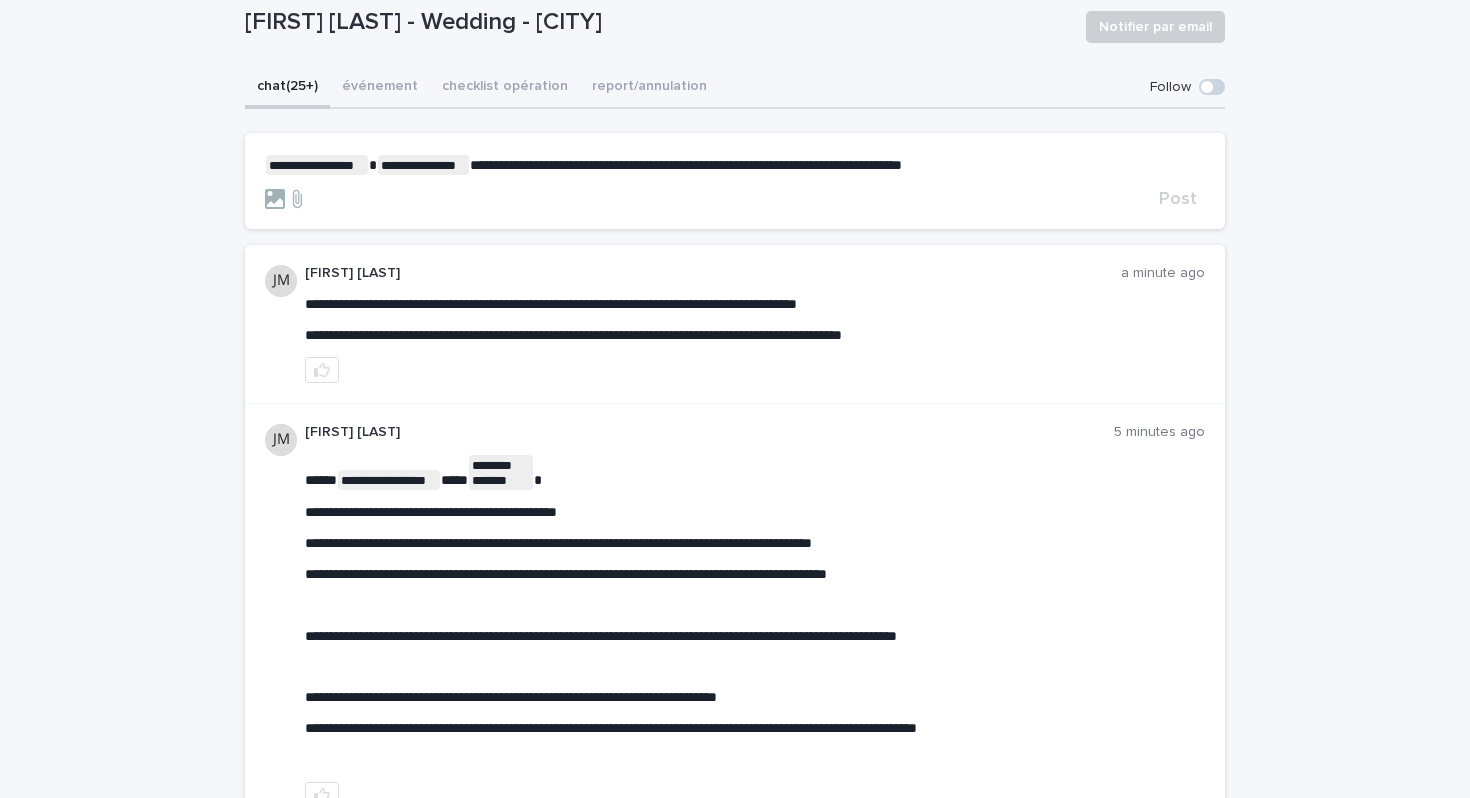 click on "**********" at bounding box center (686, 165) 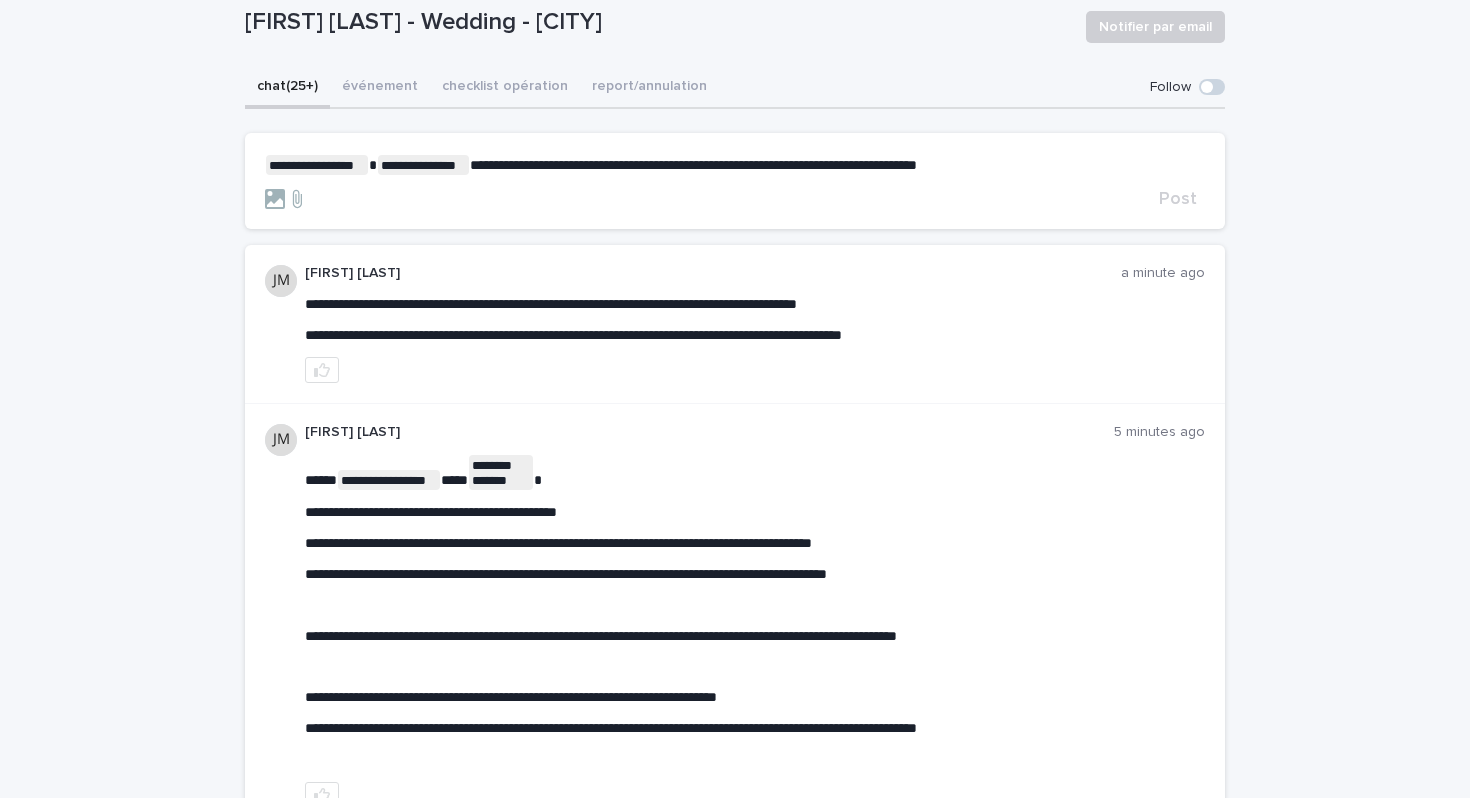 click on "**********" at bounding box center [735, 2519] 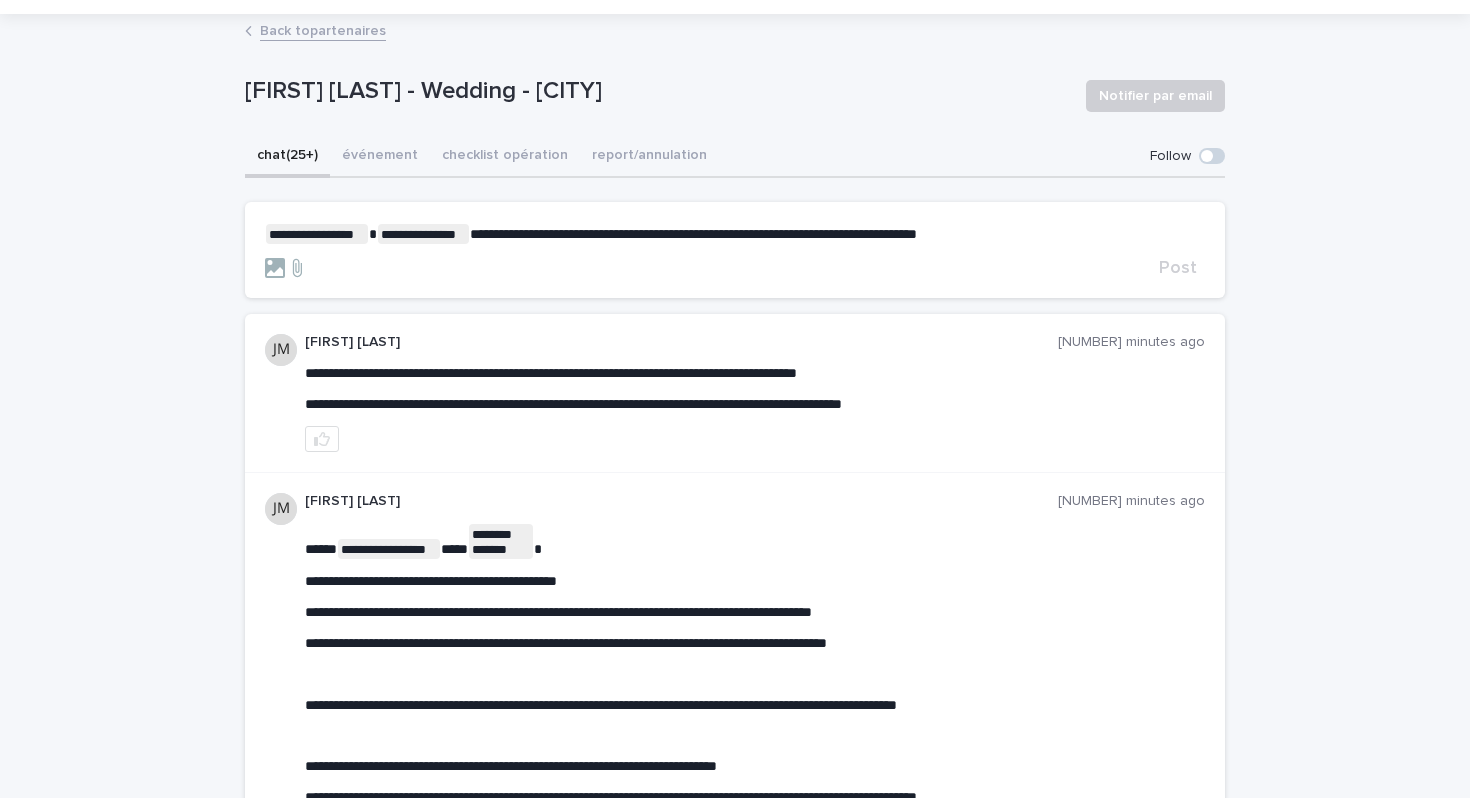 scroll, scrollTop: 98, scrollLeft: 0, axis: vertical 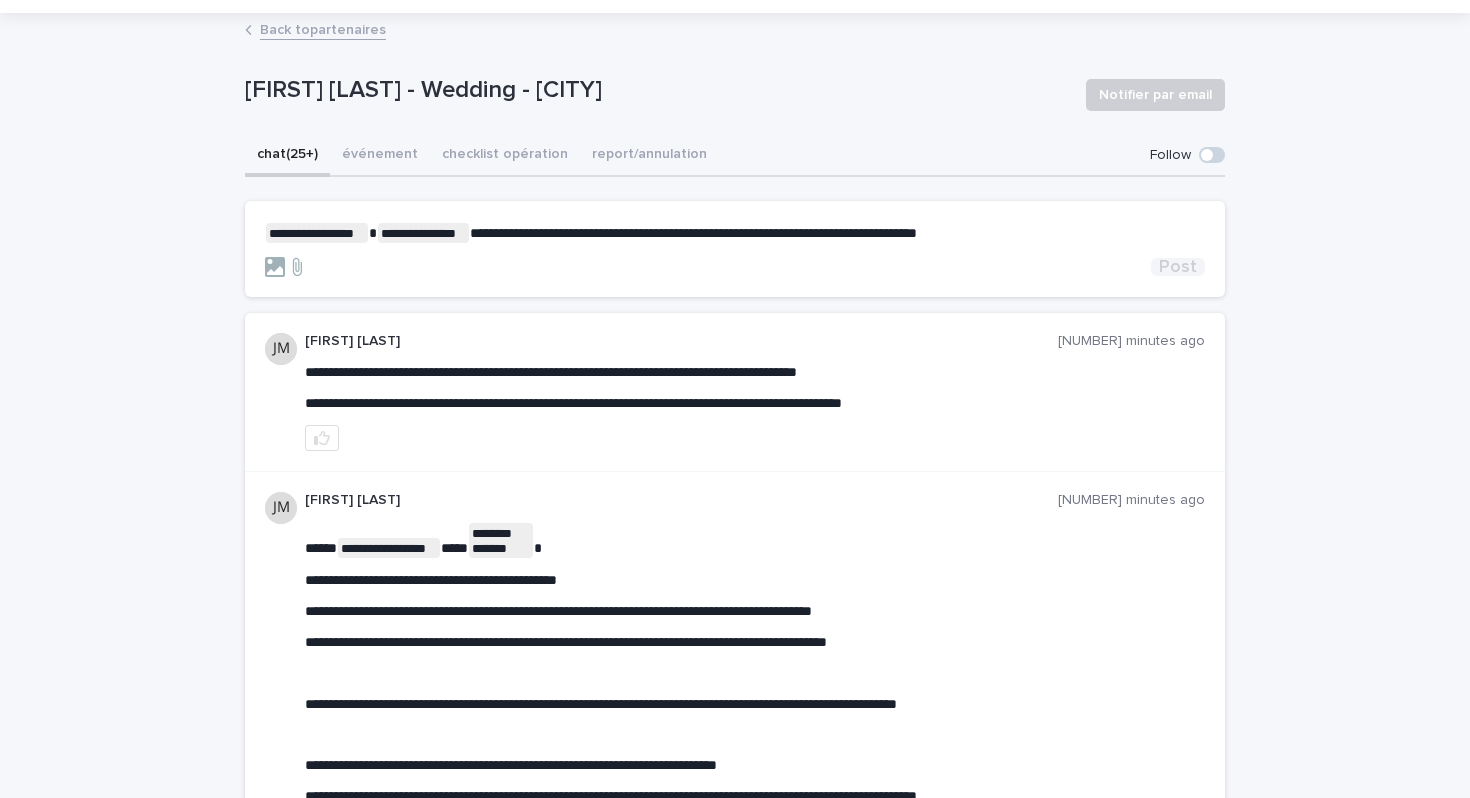 click on "Post" at bounding box center (1178, 267) 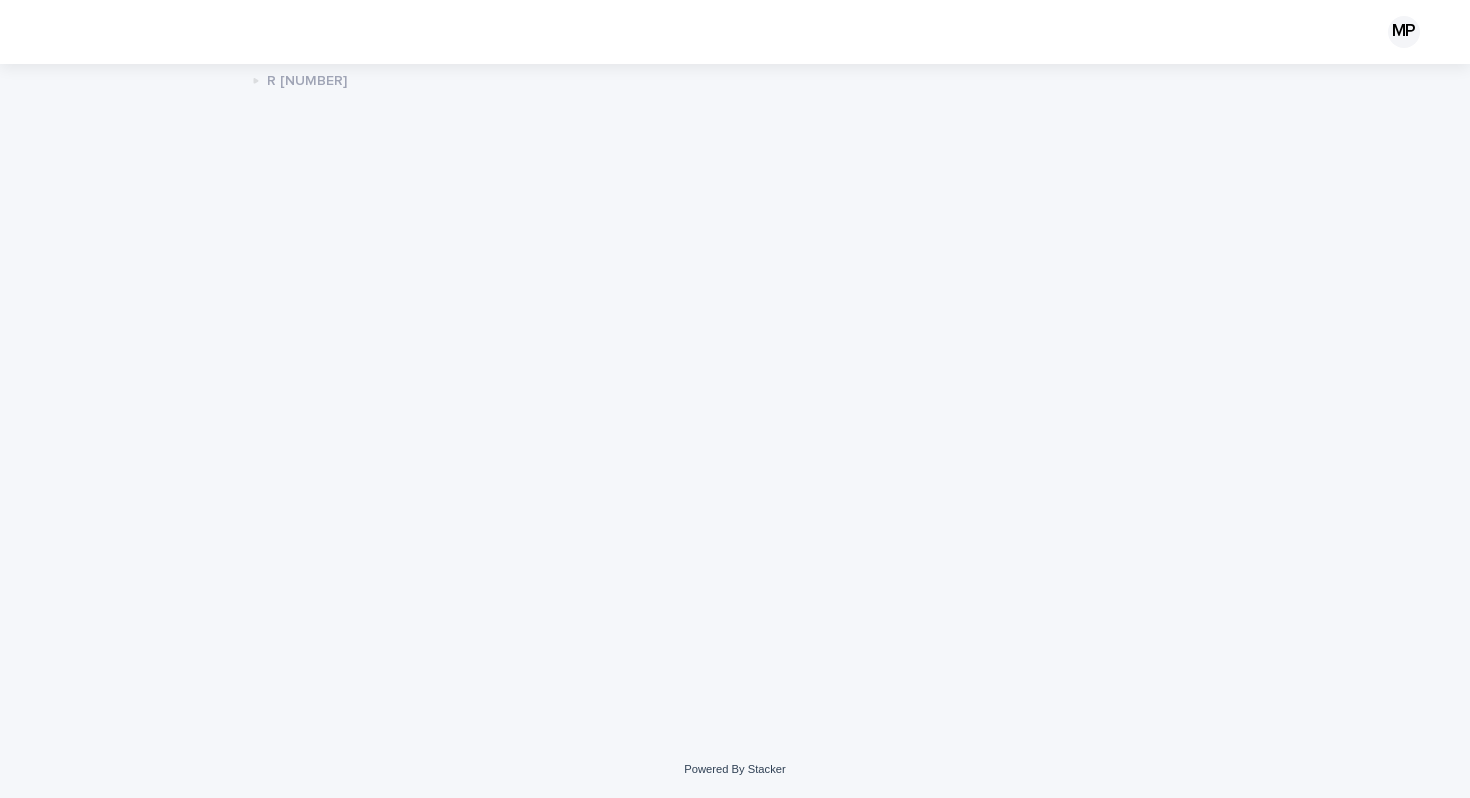 scroll, scrollTop: 0, scrollLeft: 0, axis: both 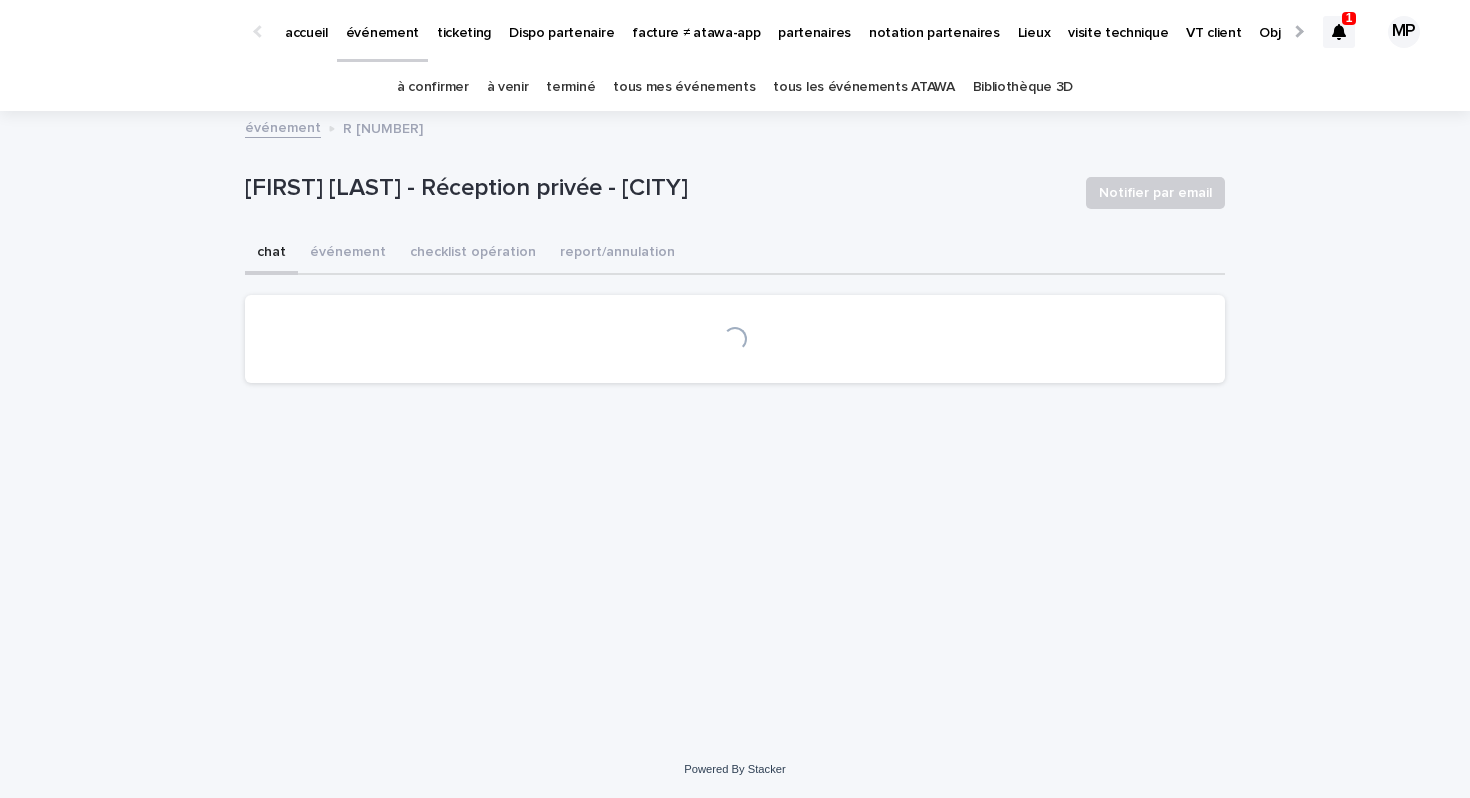 click on "tous les événements ATAWA" at bounding box center (863, 87) 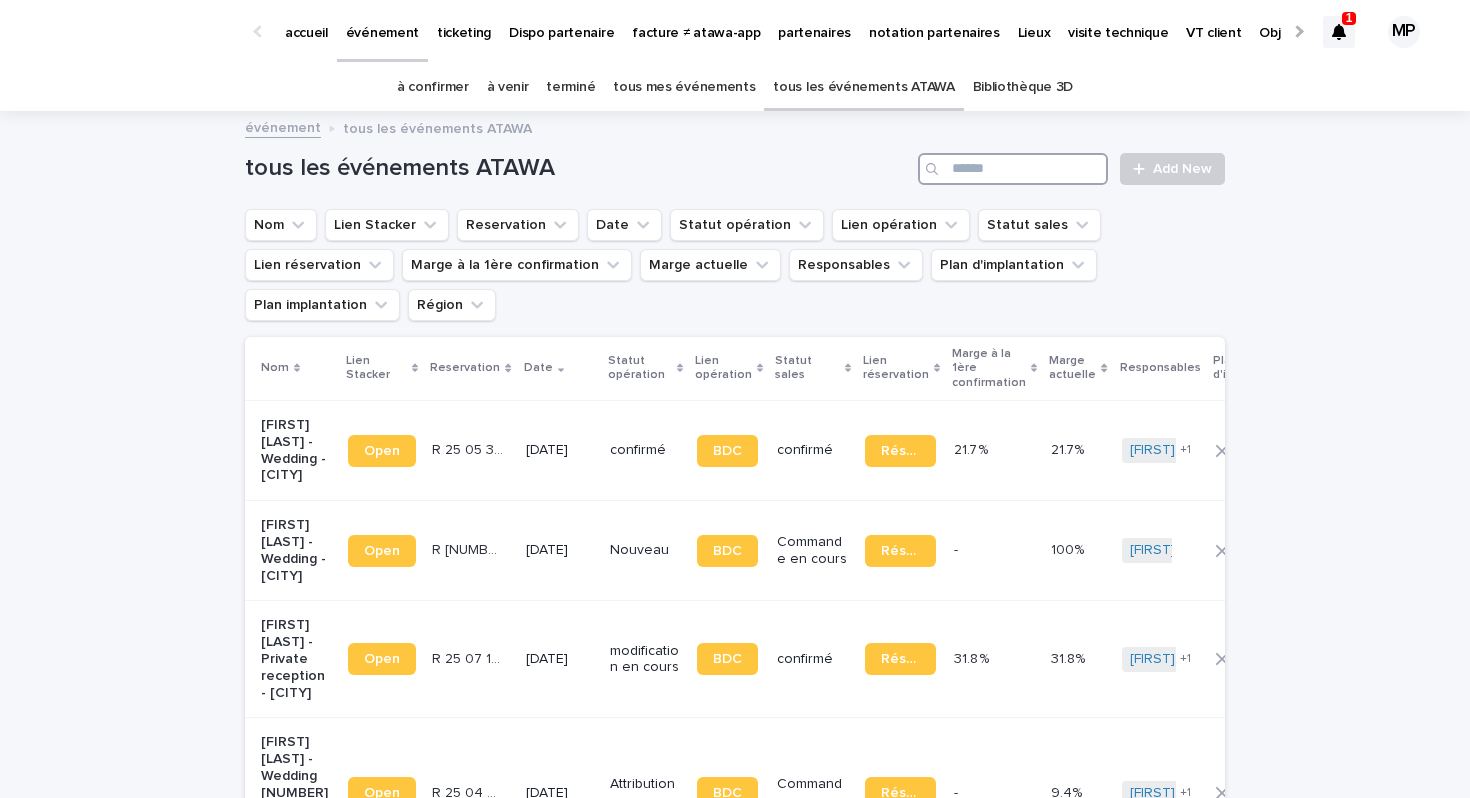 click at bounding box center (1013, 169) 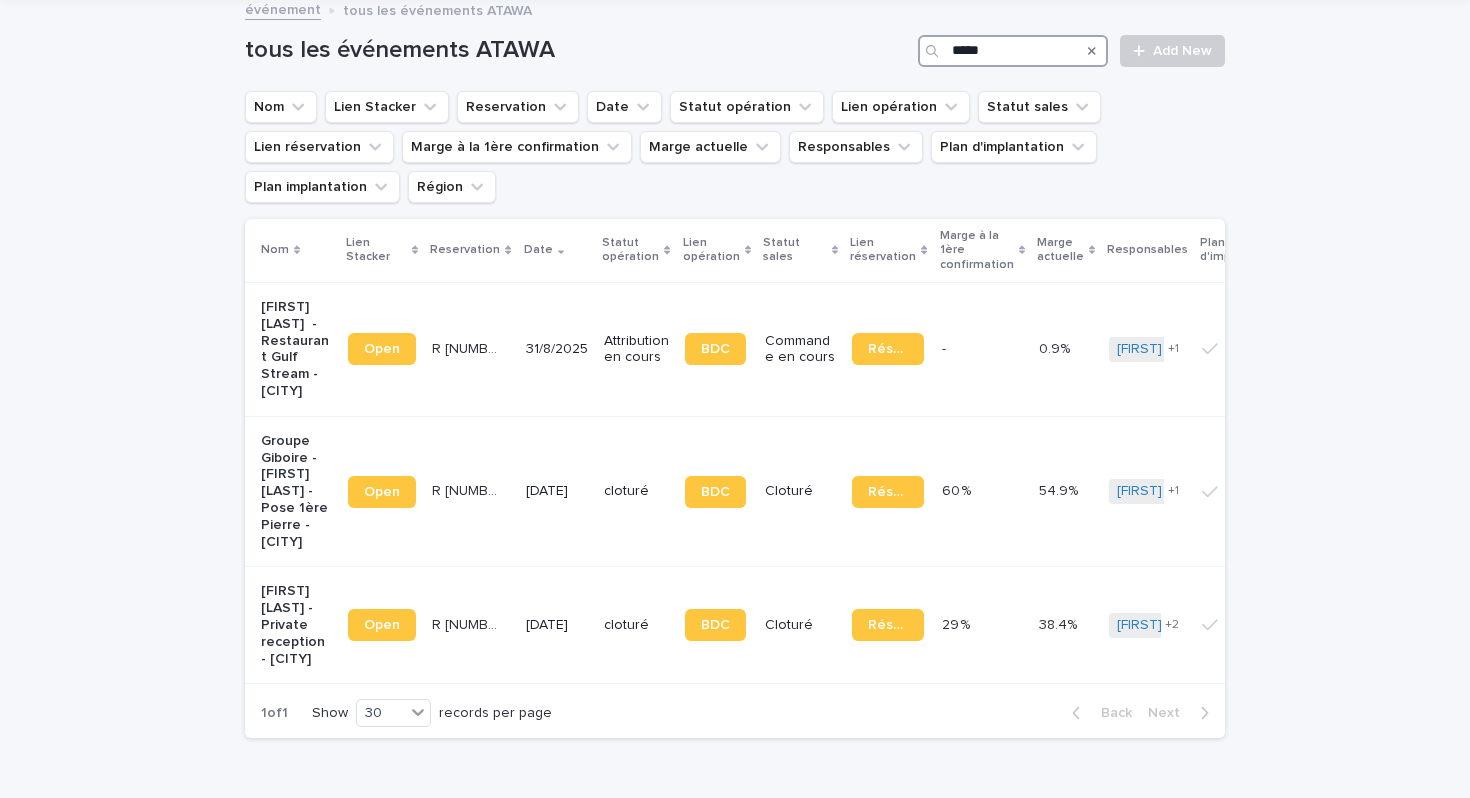 scroll, scrollTop: 119, scrollLeft: 0, axis: vertical 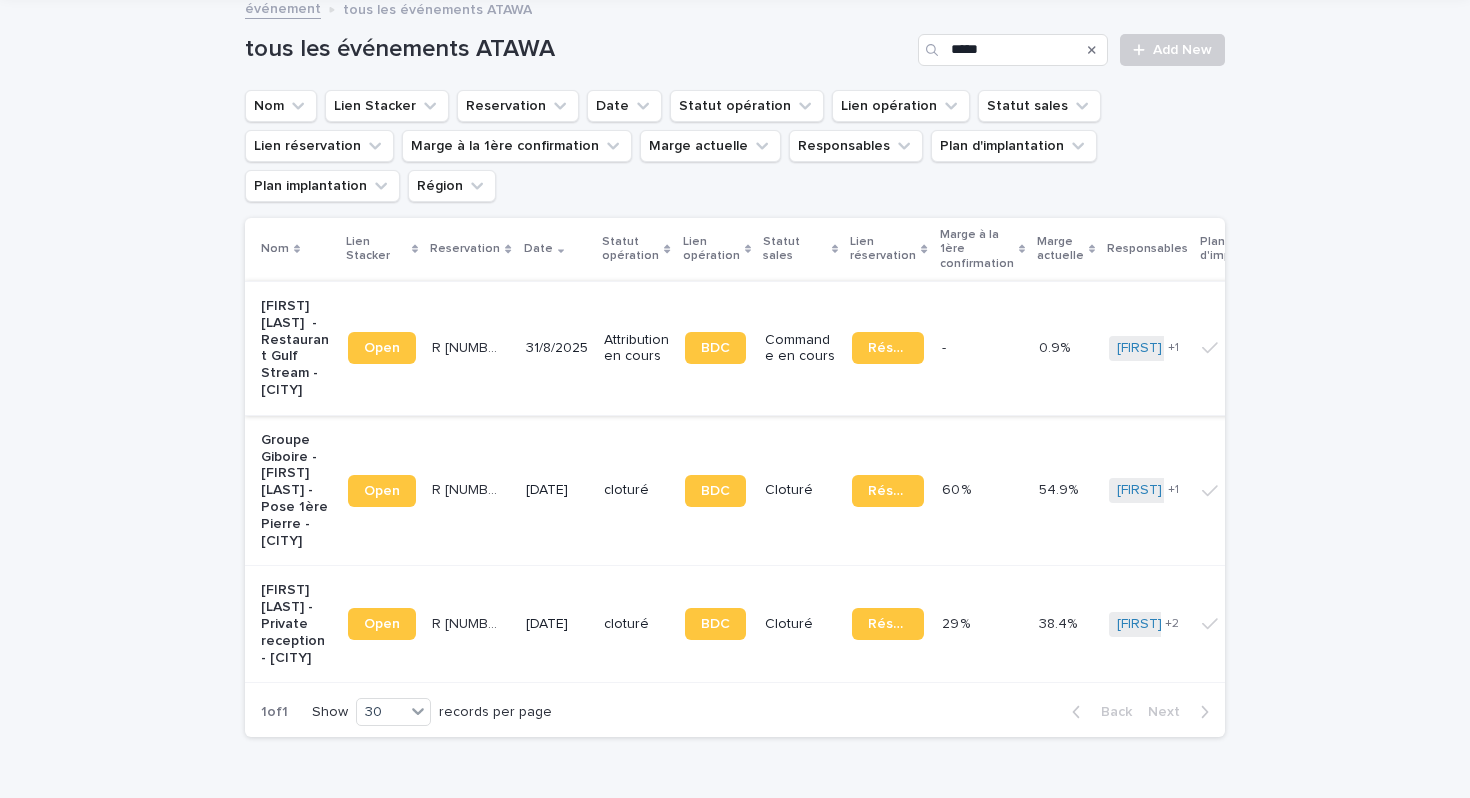 click on "Open" at bounding box center (382, 348) 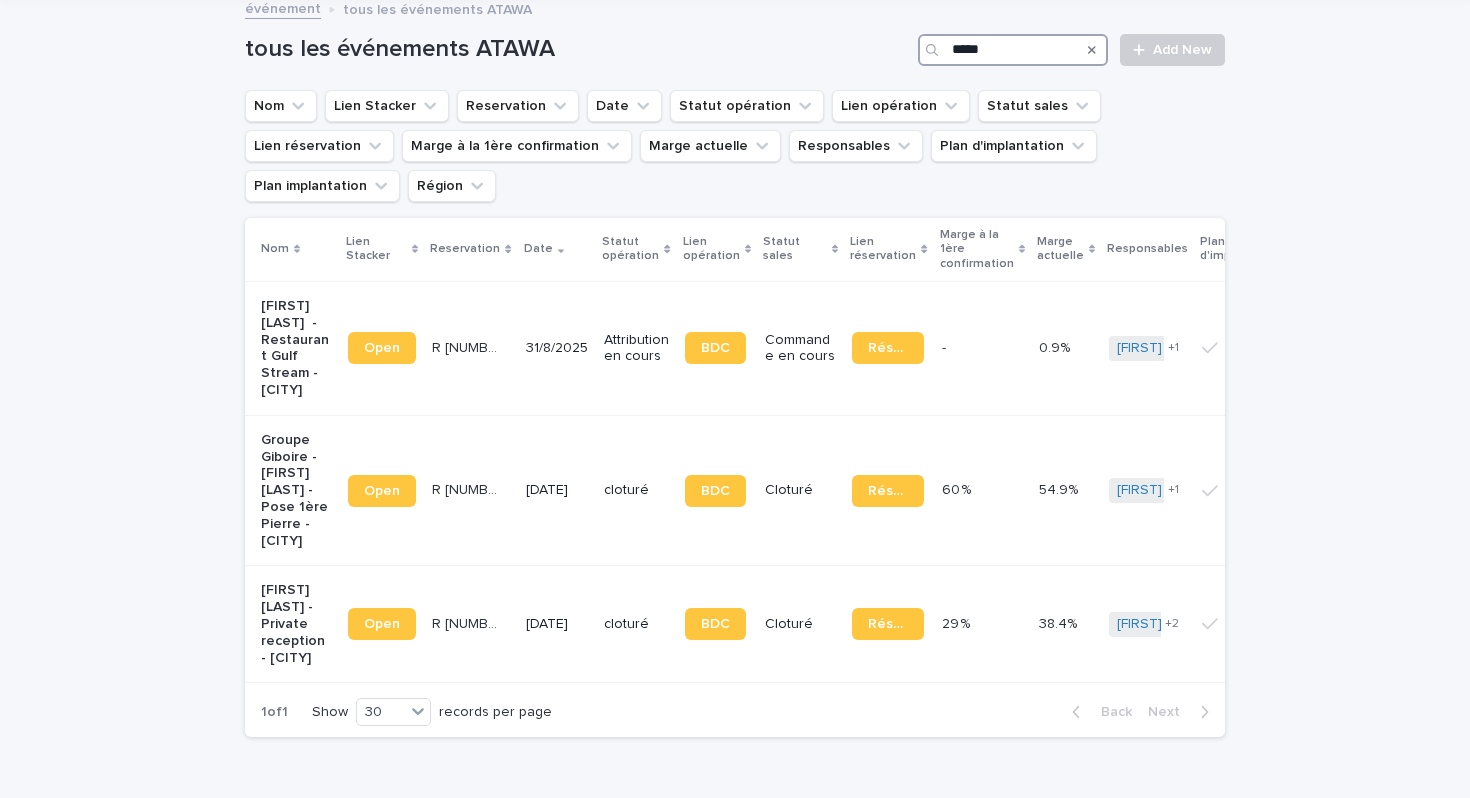 click on "*****" at bounding box center (1013, 50) 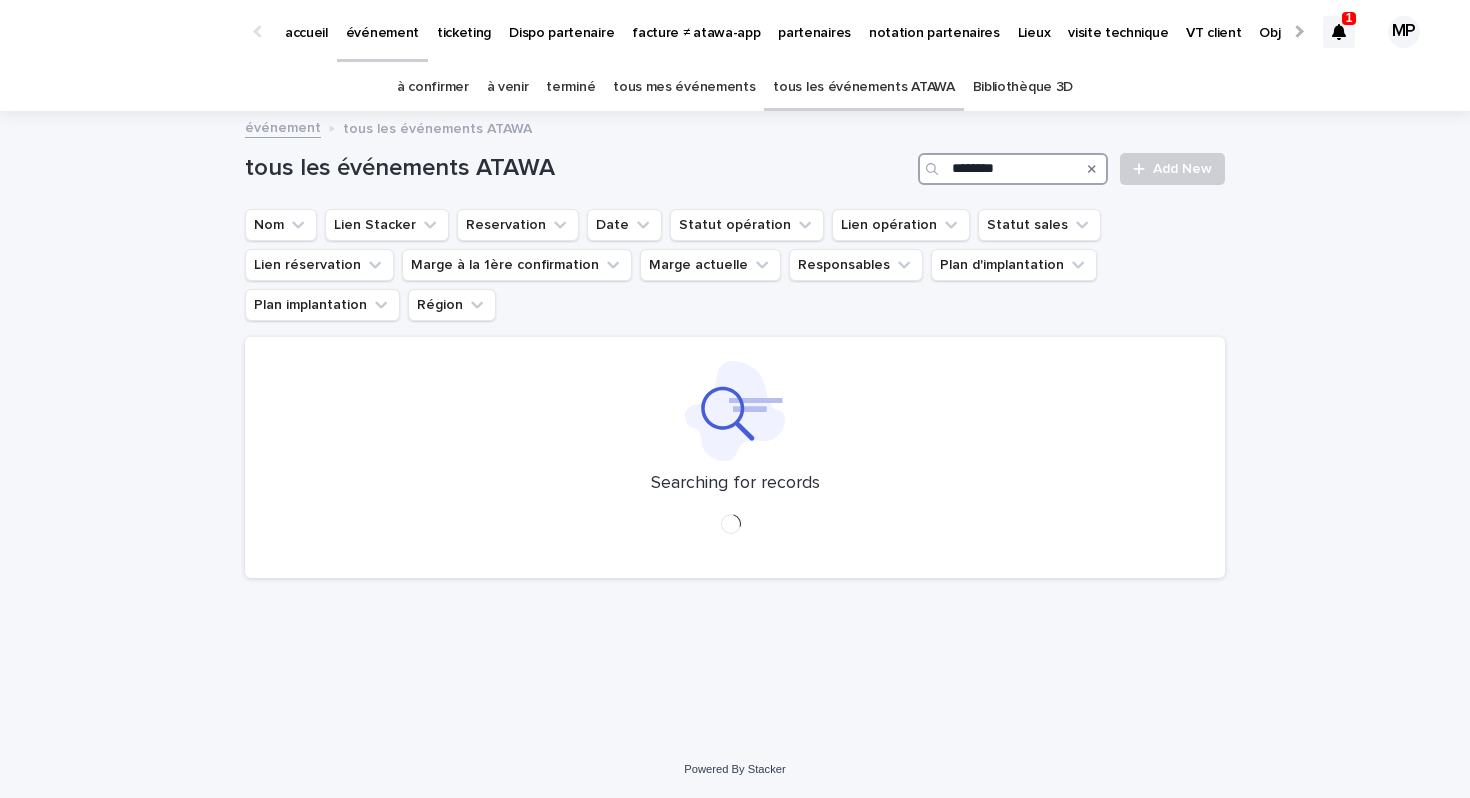 scroll, scrollTop: 0, scrollLeft: 0, axis: both 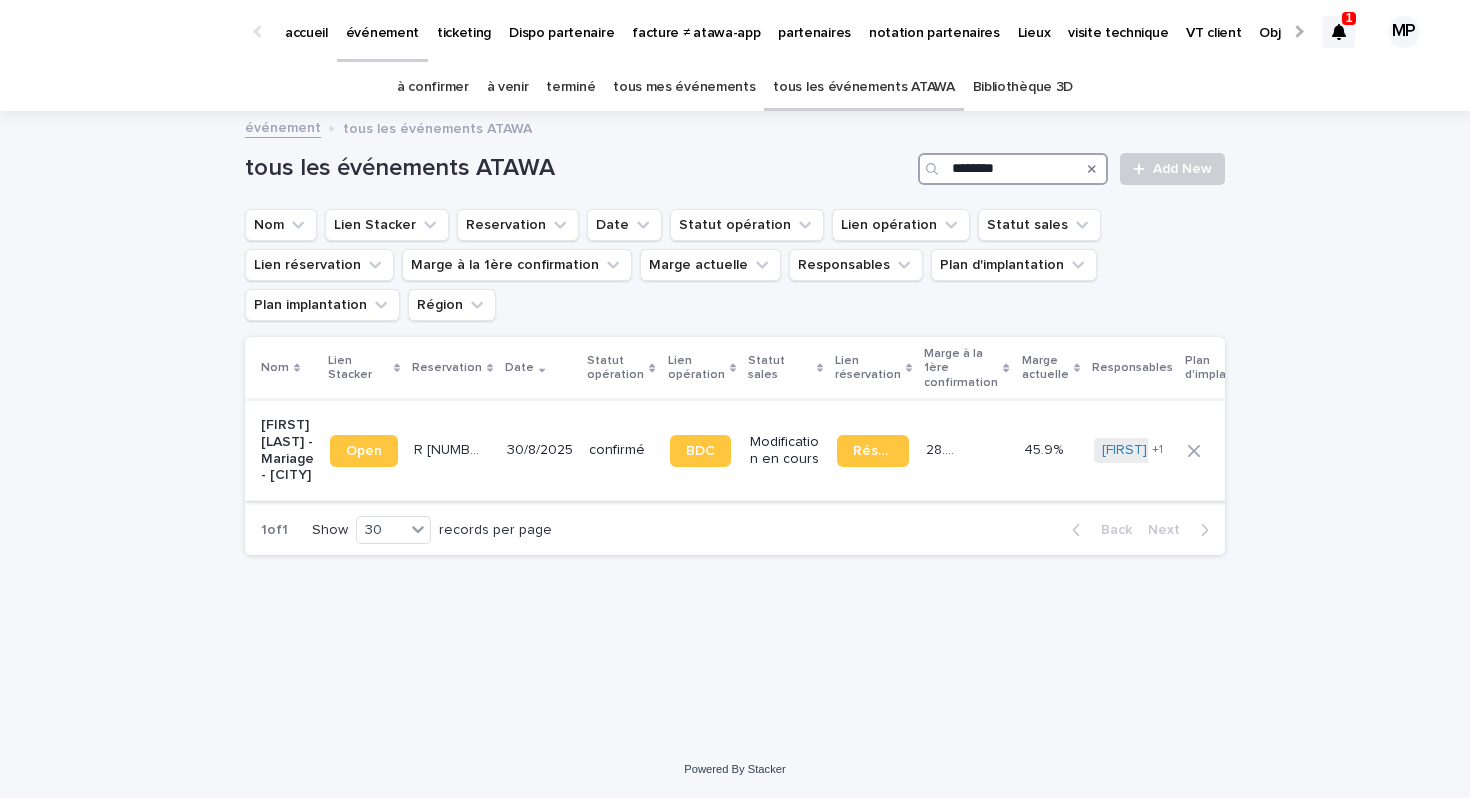 type on "********" 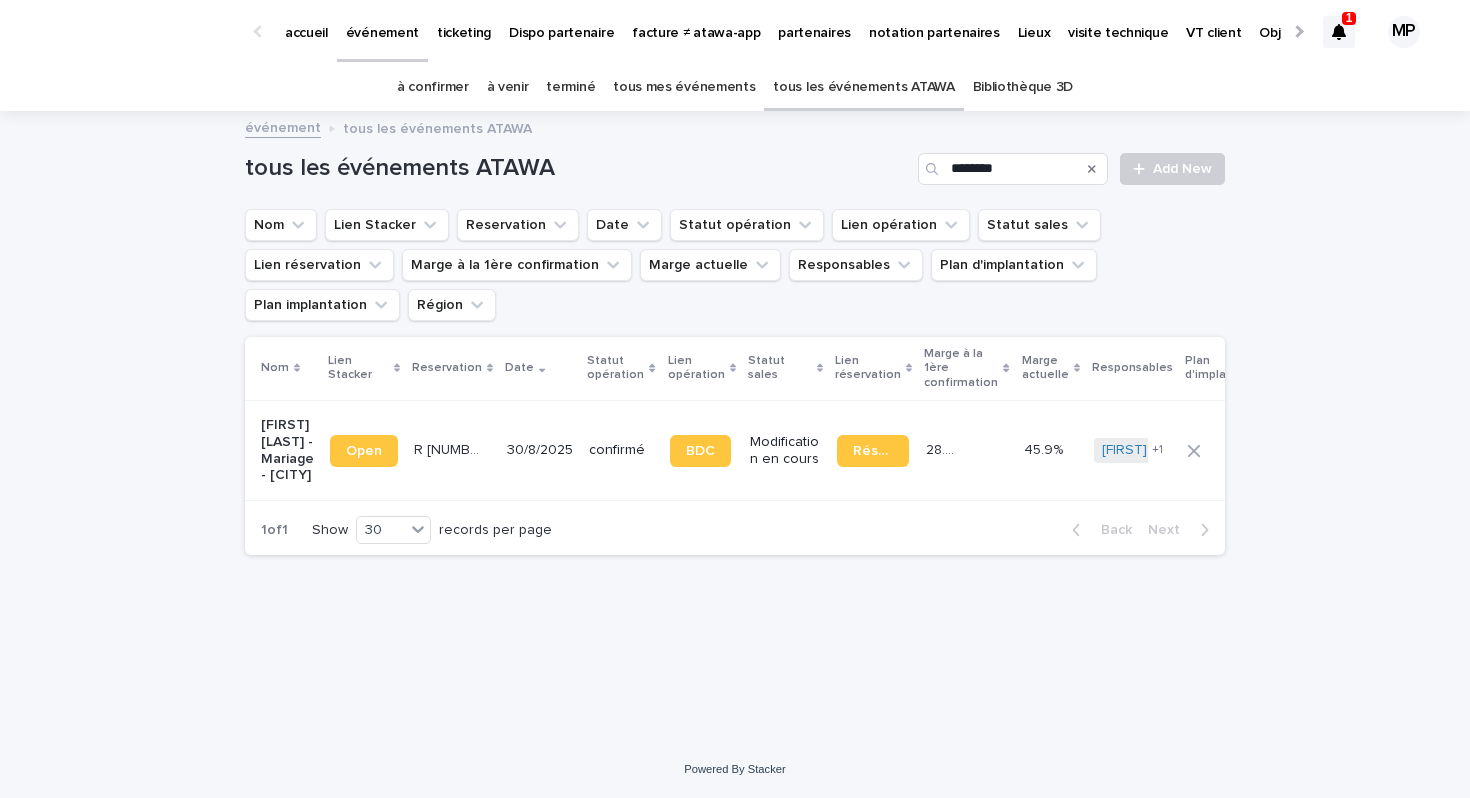 click on "[FIRST] [LAST] - Mariage - [CITY]" at bounding box center (287, 450) 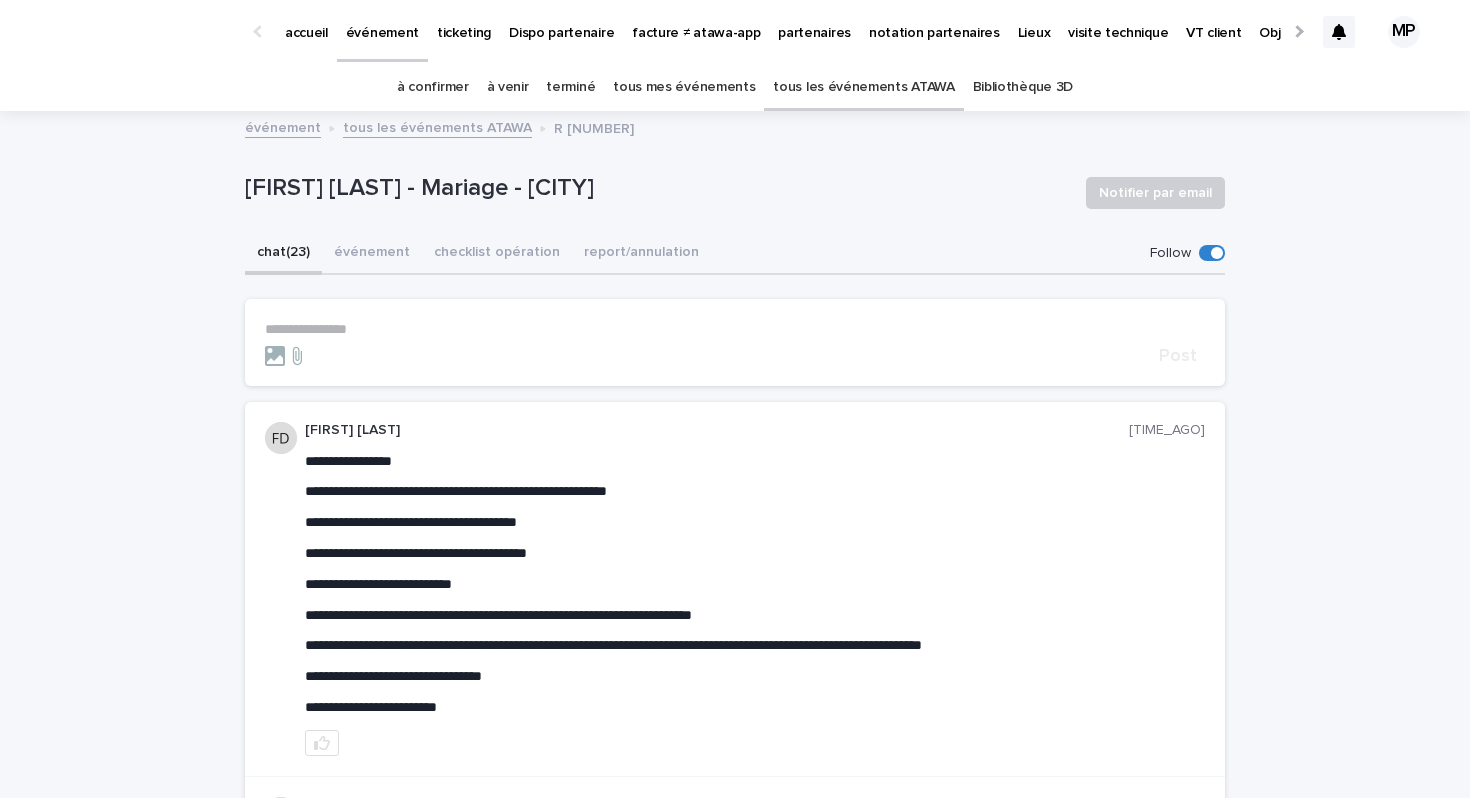 scroll, scrollTop: 87, scrollLeft: 0, axis: vertical 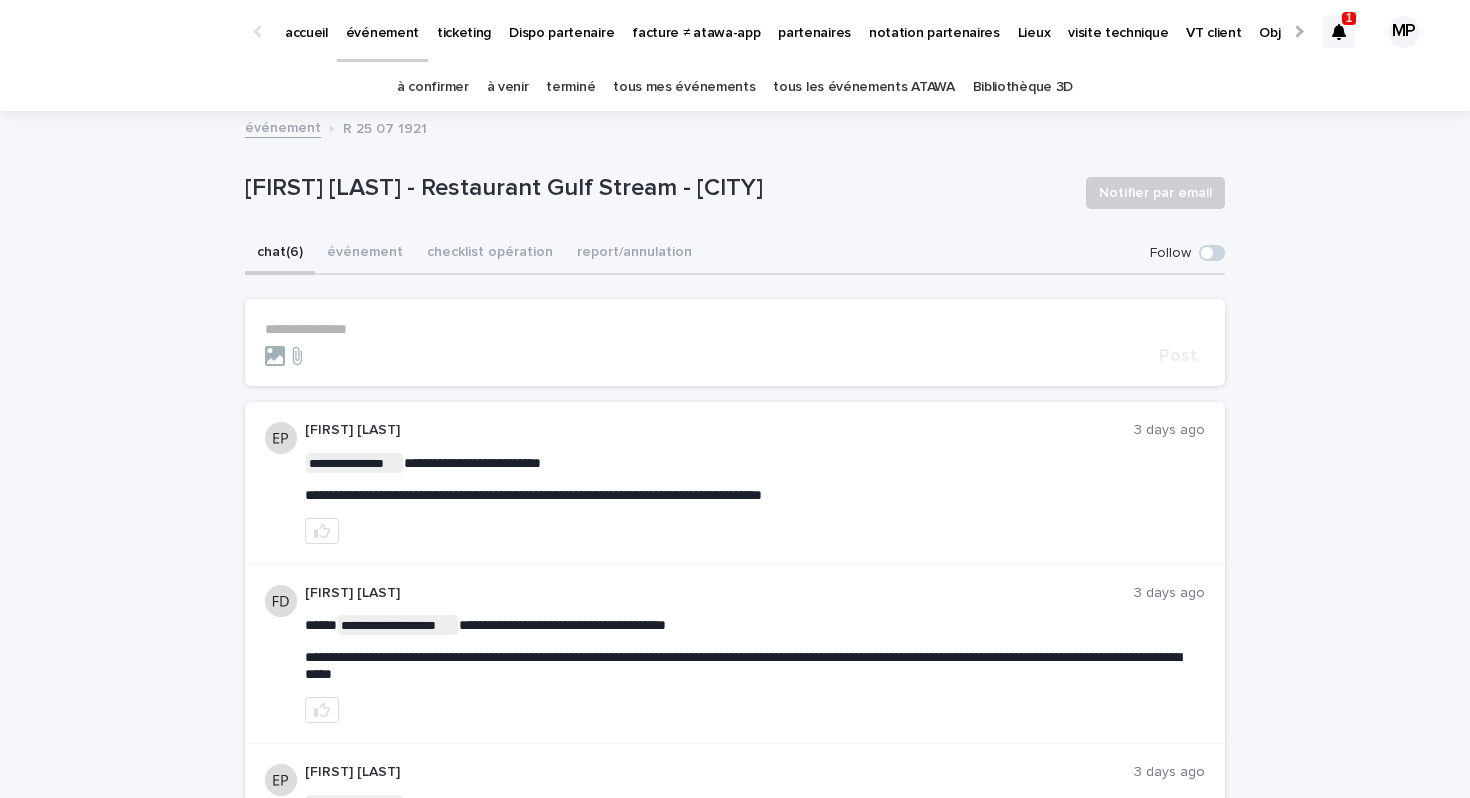 click at bounding box center [1339, 32] 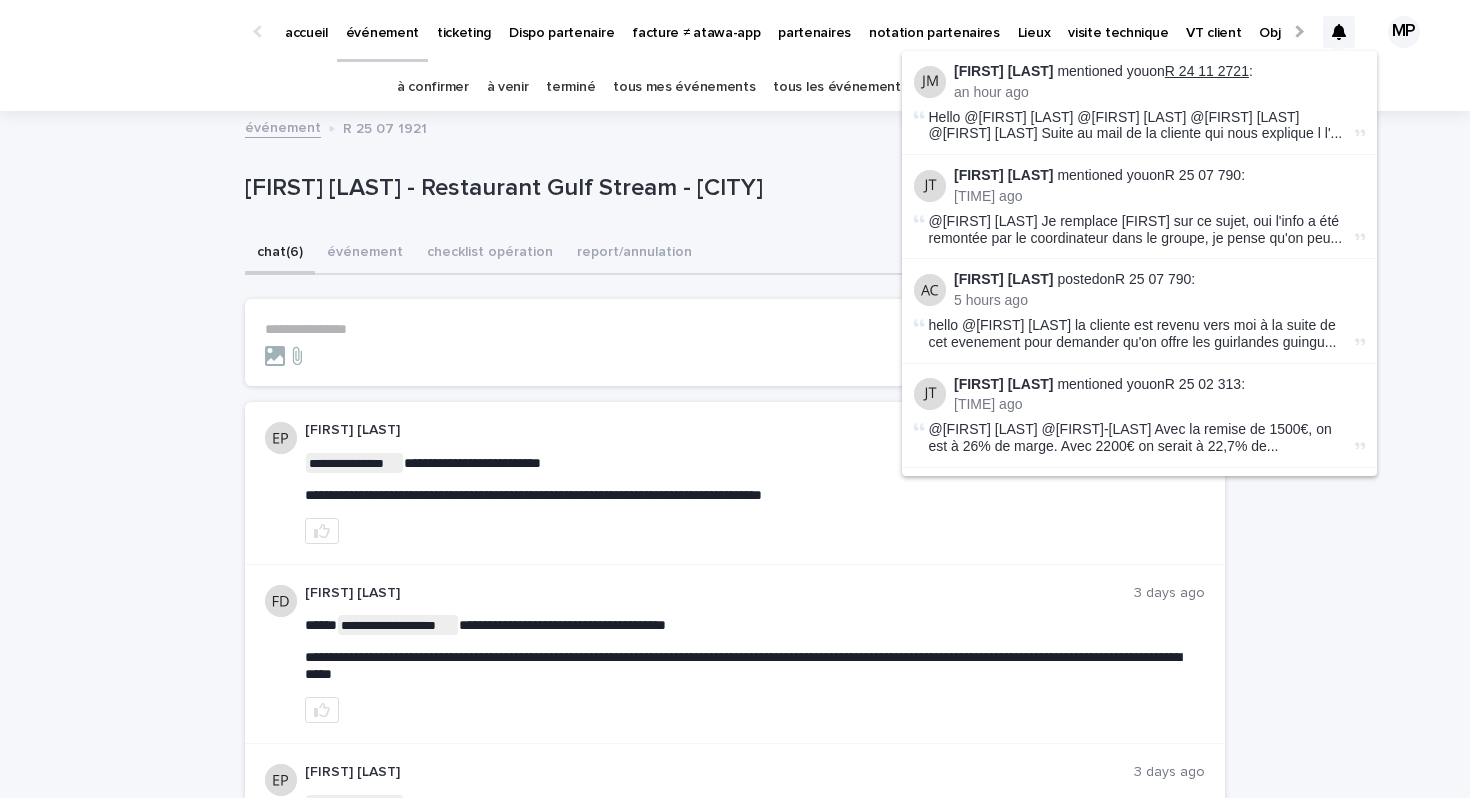 click on "R 24 11 2721" at bounding box center (1207, 71) 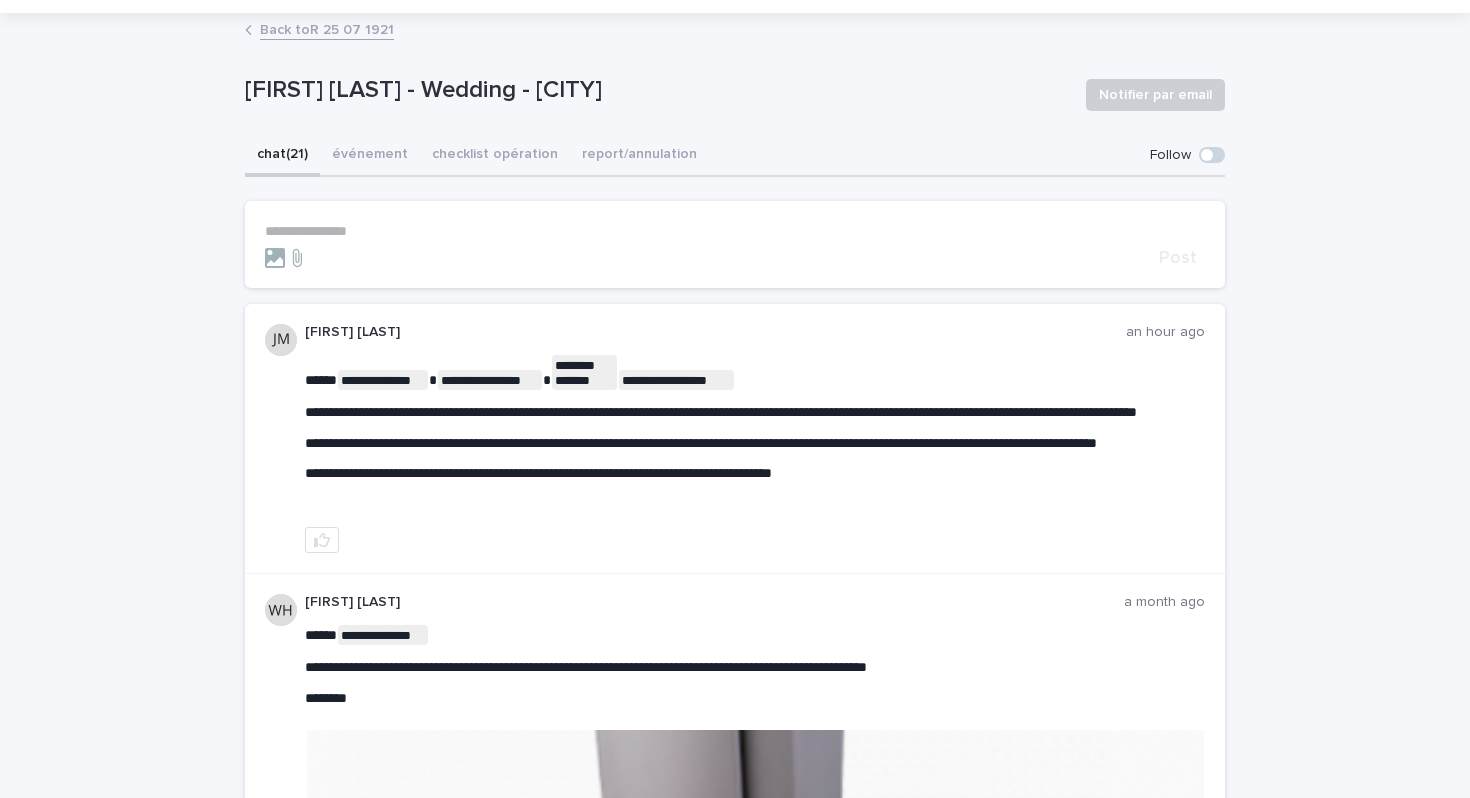scroll, scrollTop: 112, scrollLeft: 0, axis: vertical 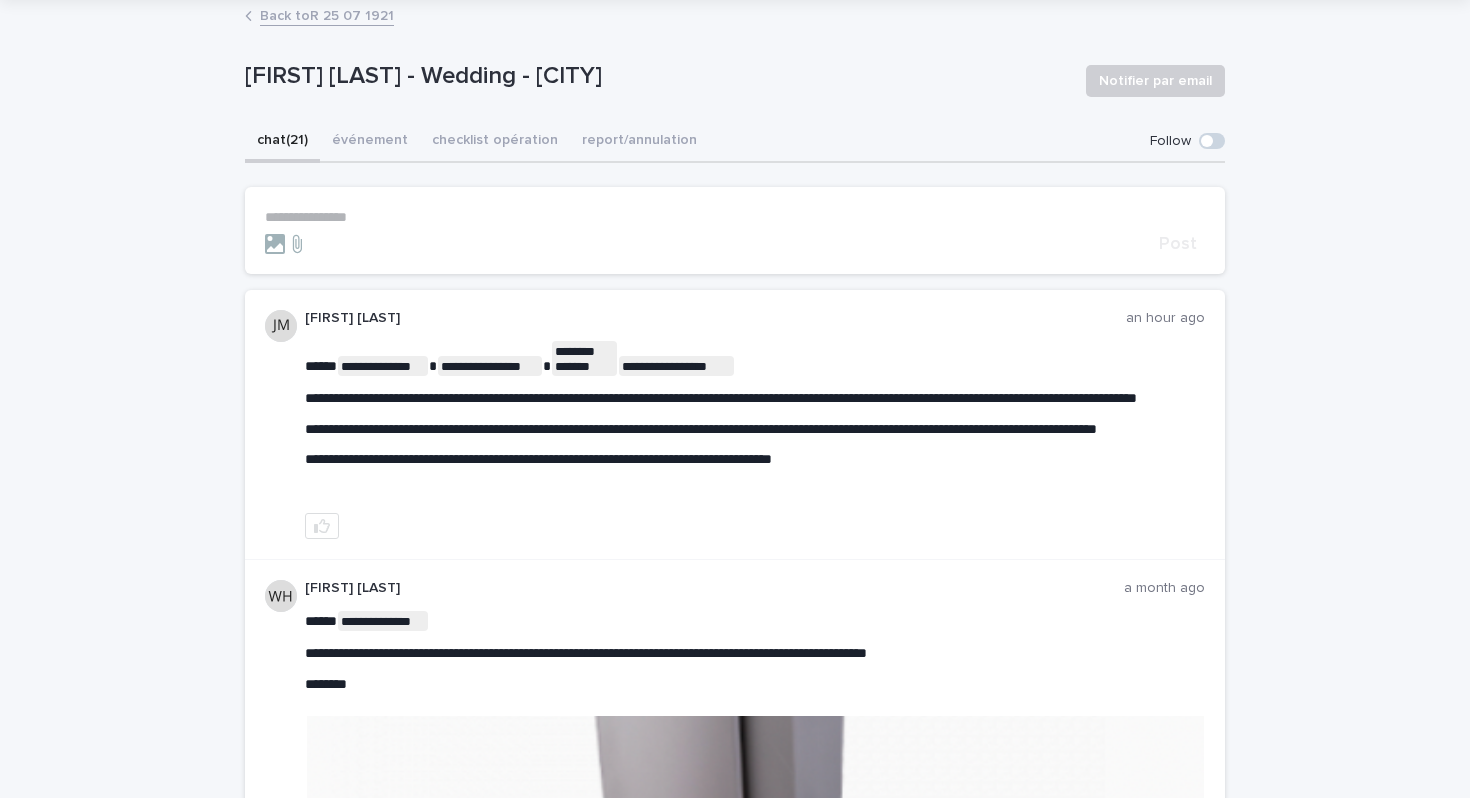 click on "**********" at bounding box center (735, 217) 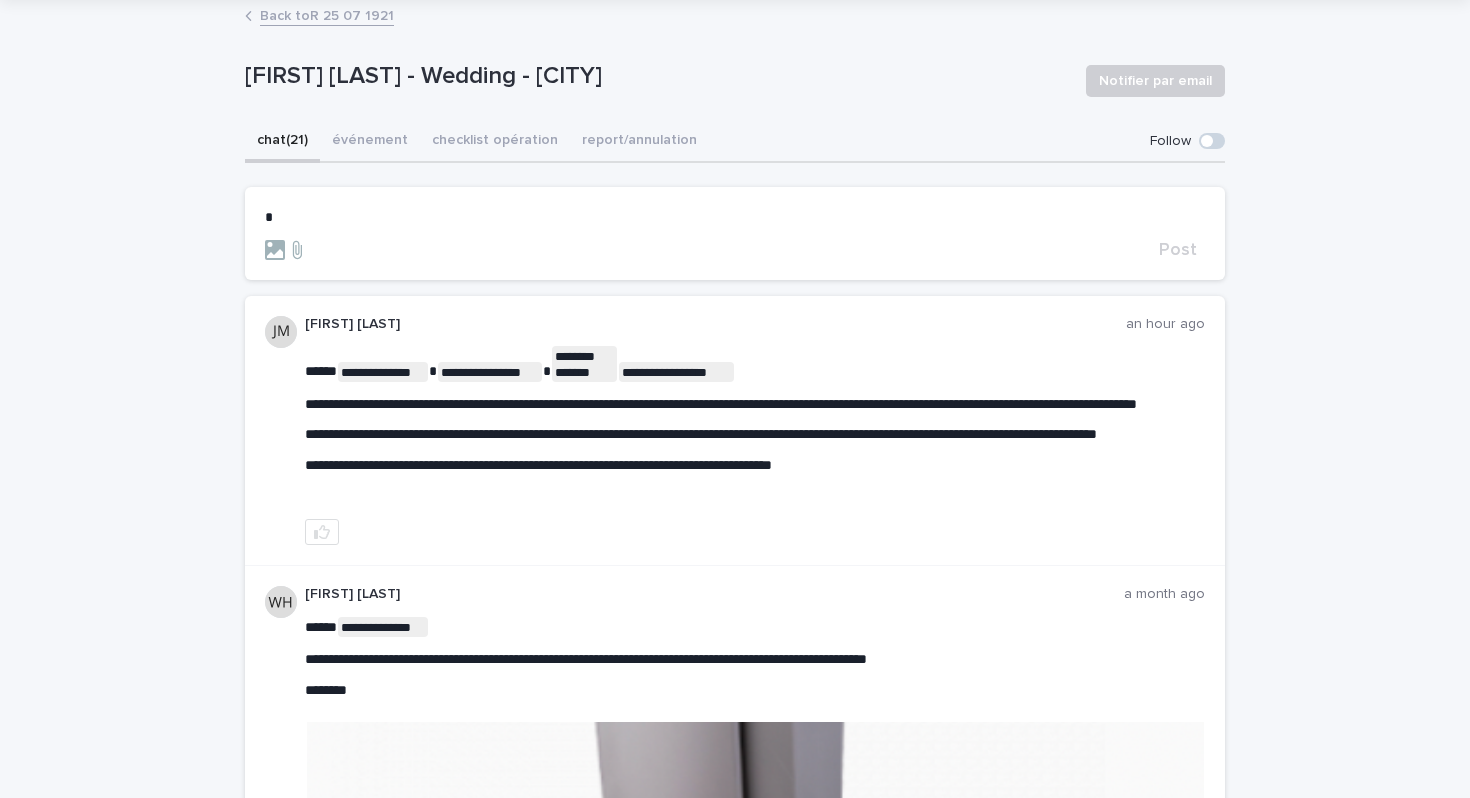 type 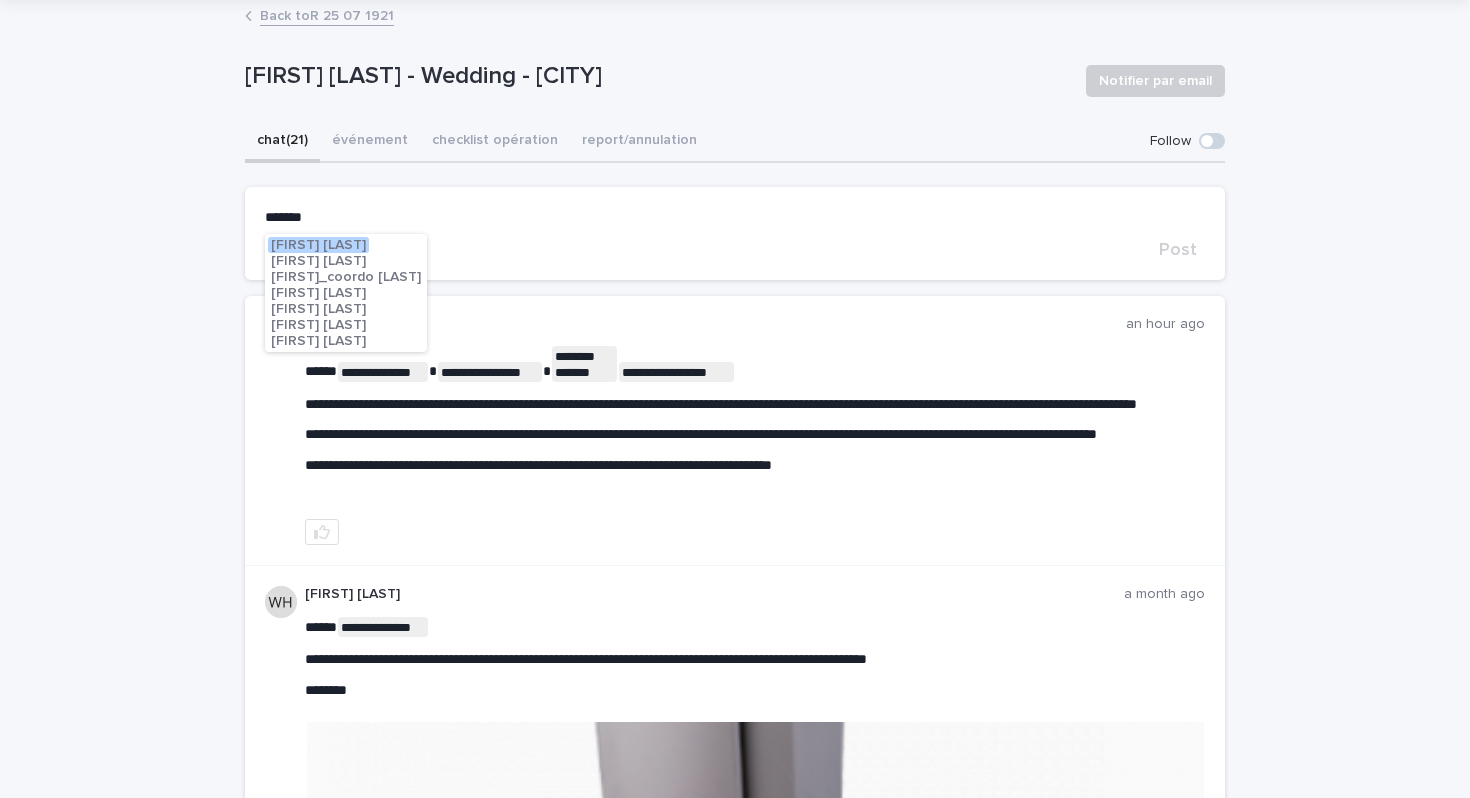 click on "Julien Mathieu" at bounding box center (318, 293) 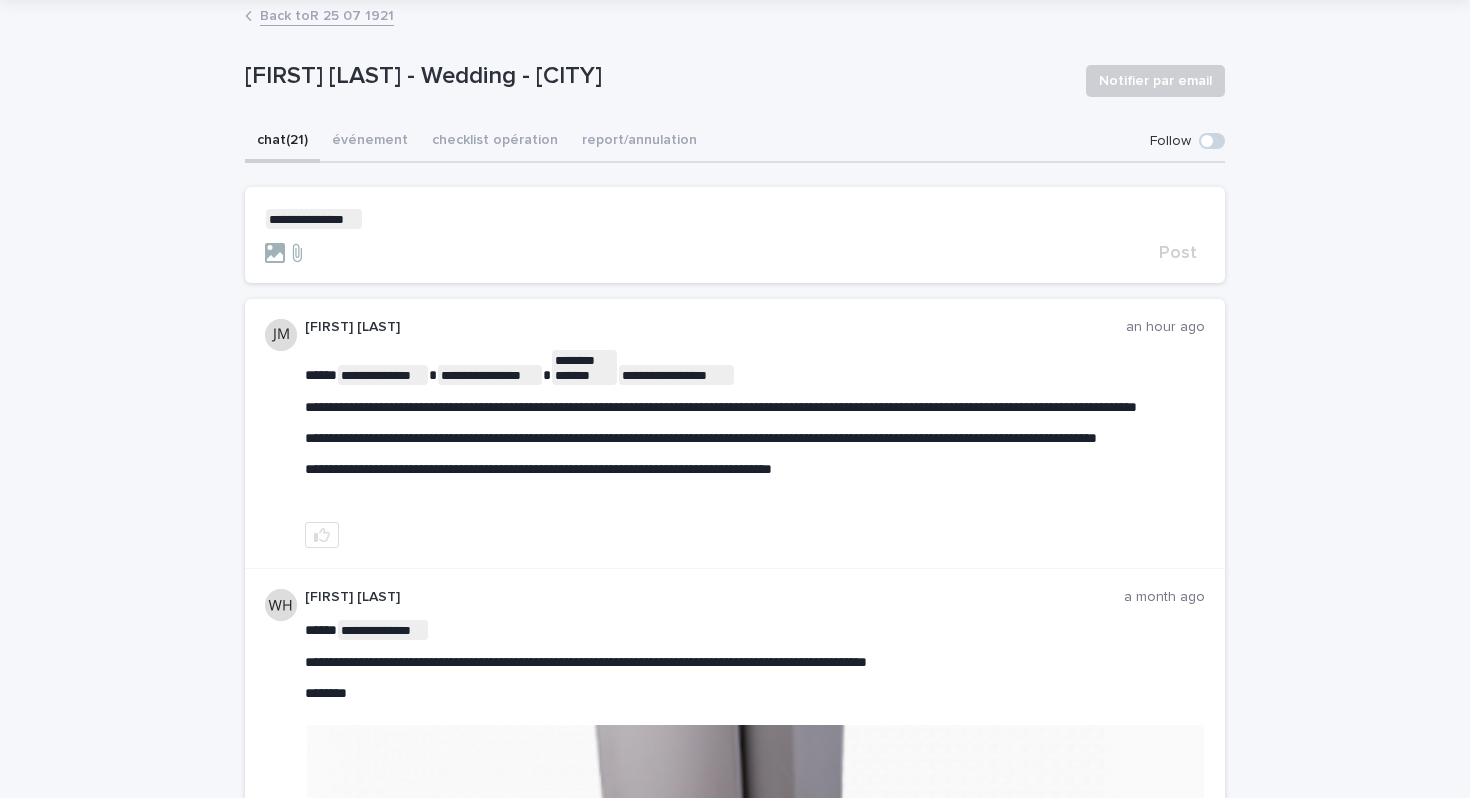 click on "**********" at bounding box center [735, 219] 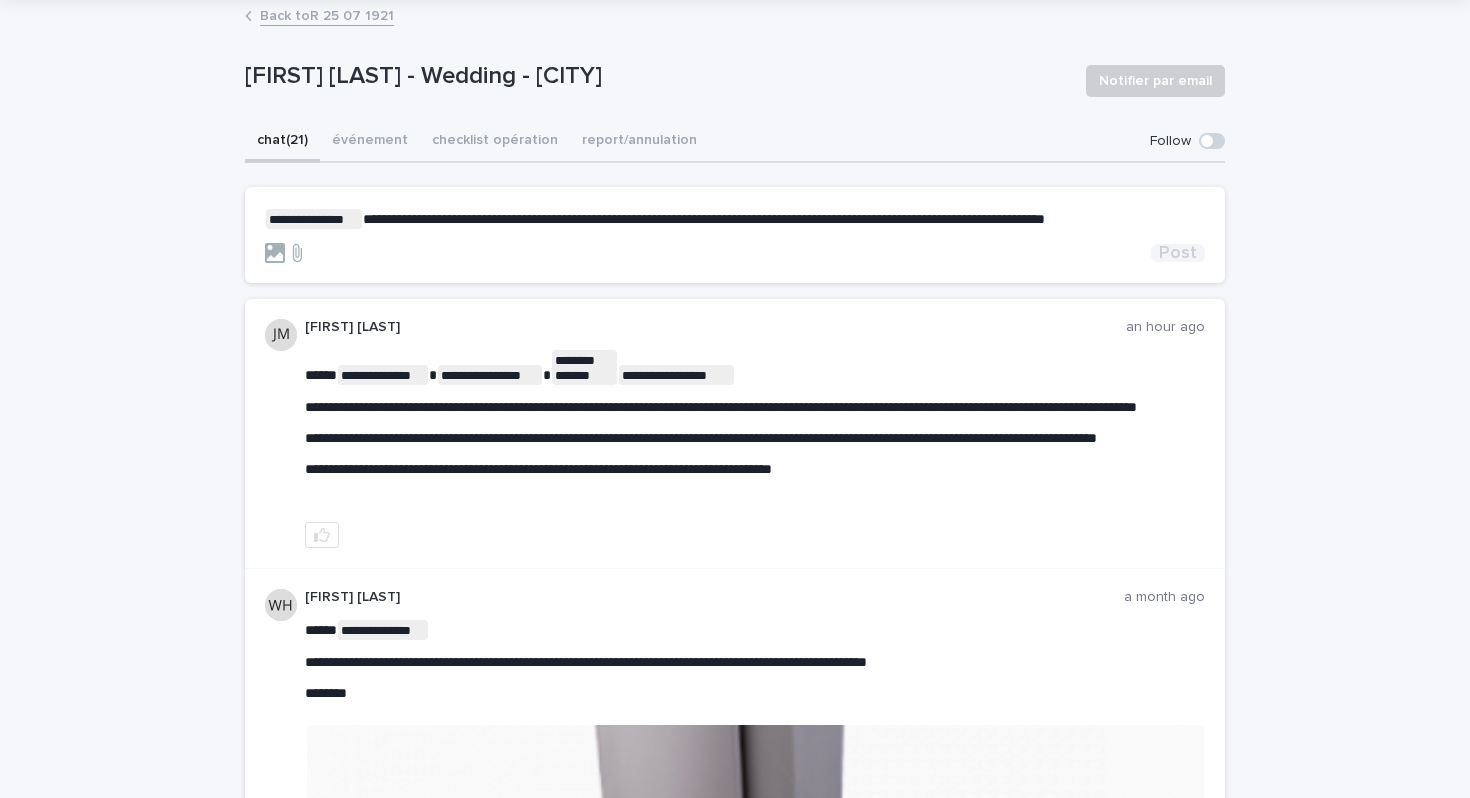 click on "Post" at bounding box center [1178, 253] 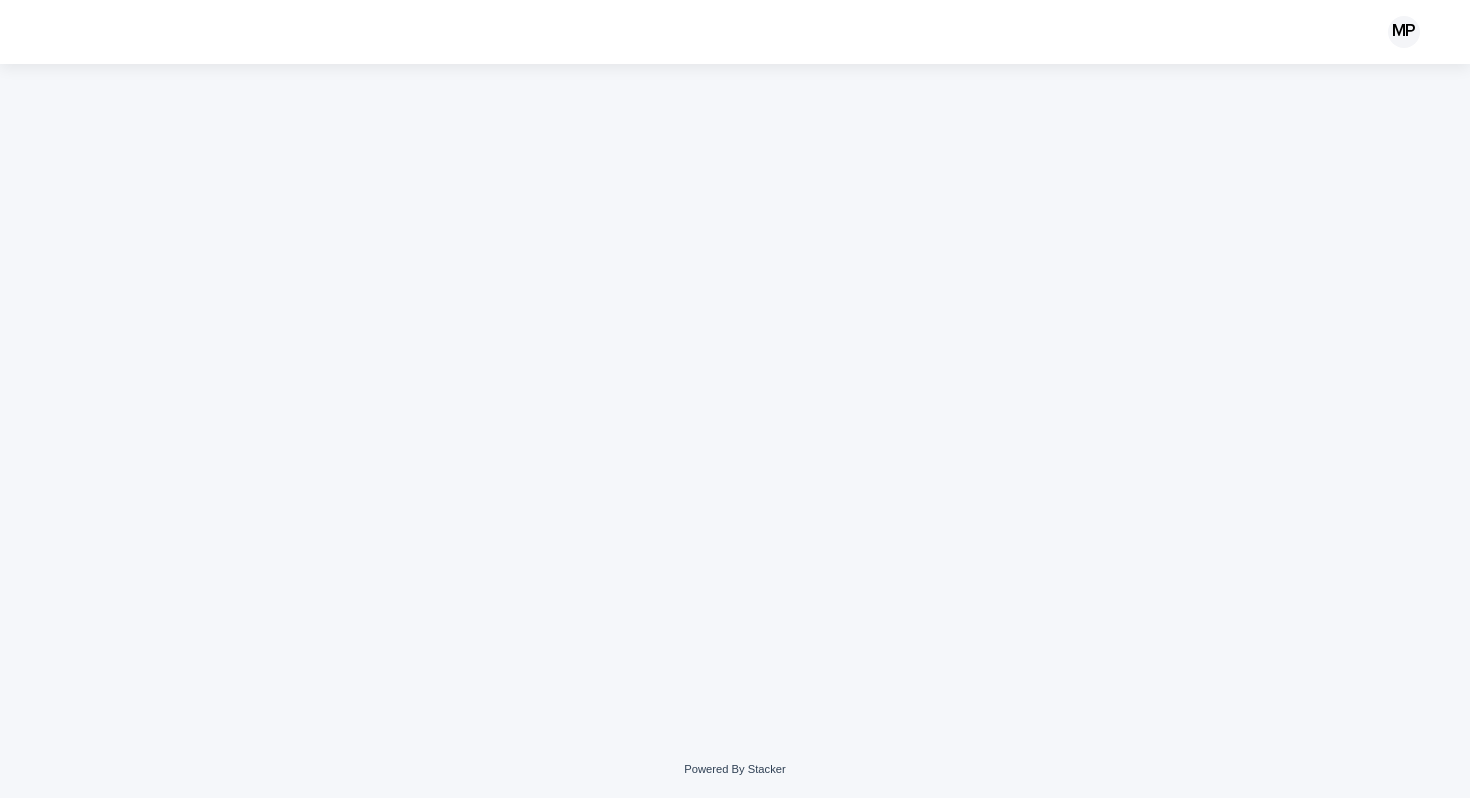 scroll, scrollTop: 0, scrollLeft: 0, axis: both 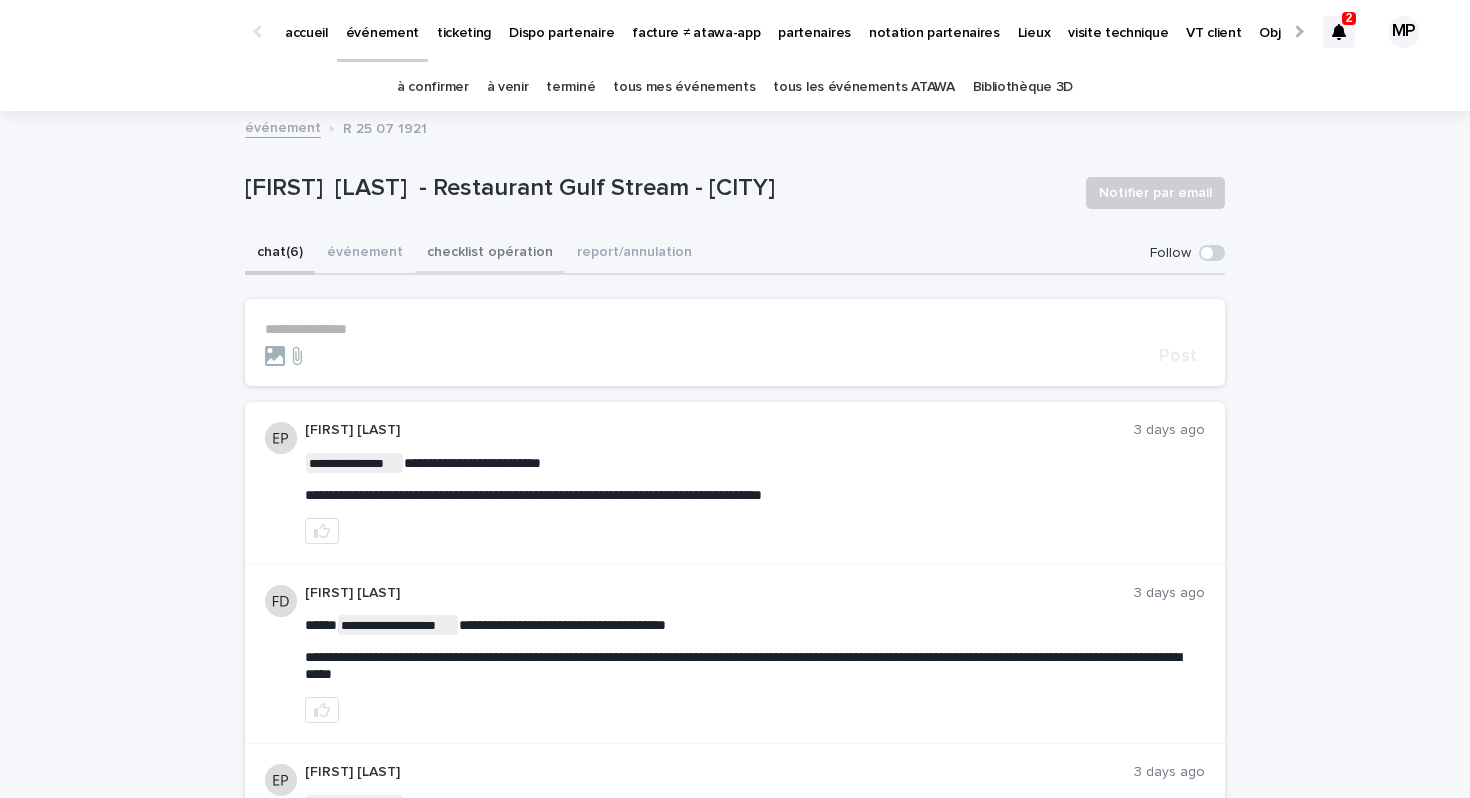 click on "checklist opération" at bounding box center [490, 254] 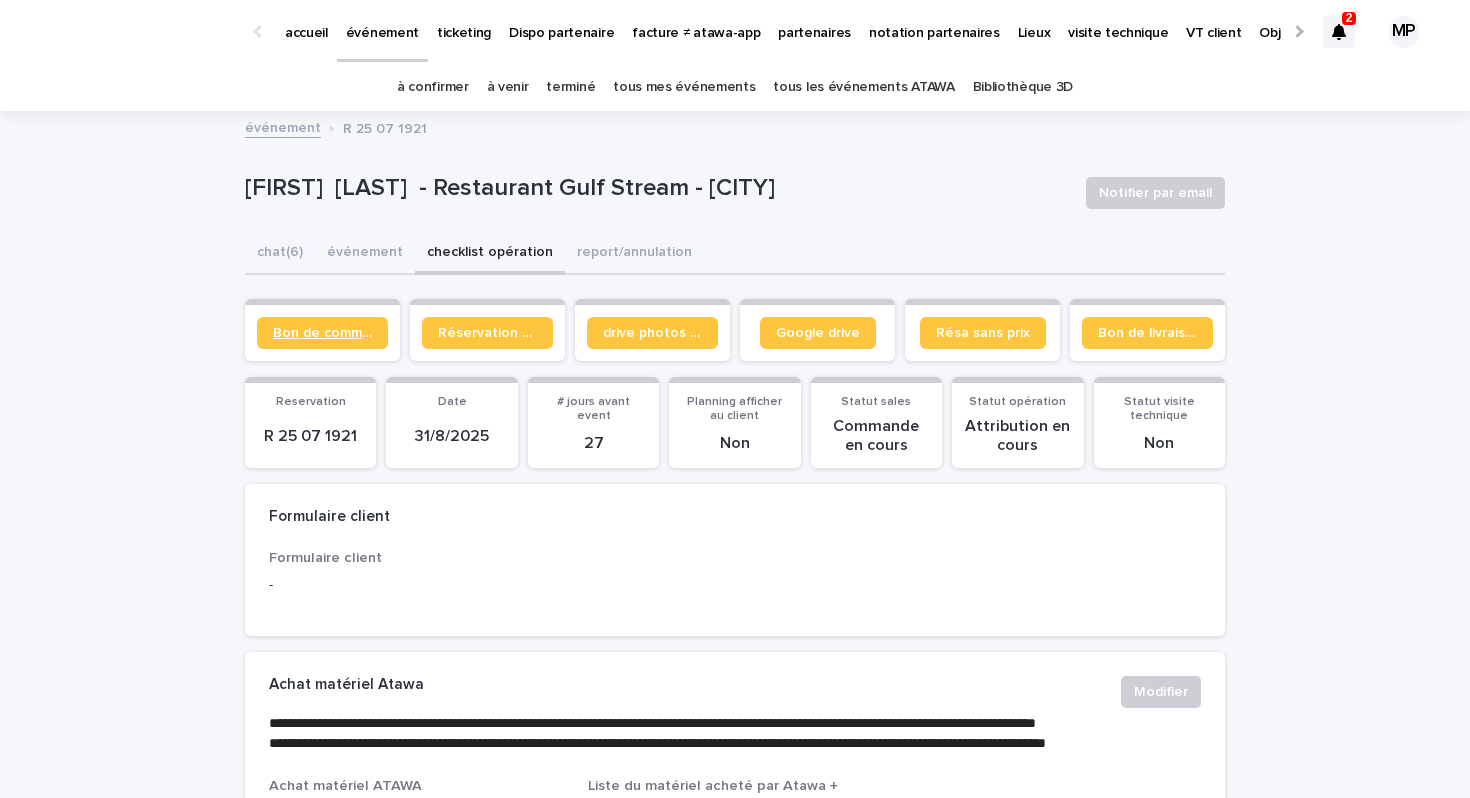 click on "Bon de commande" at bounding box center (322, 333) 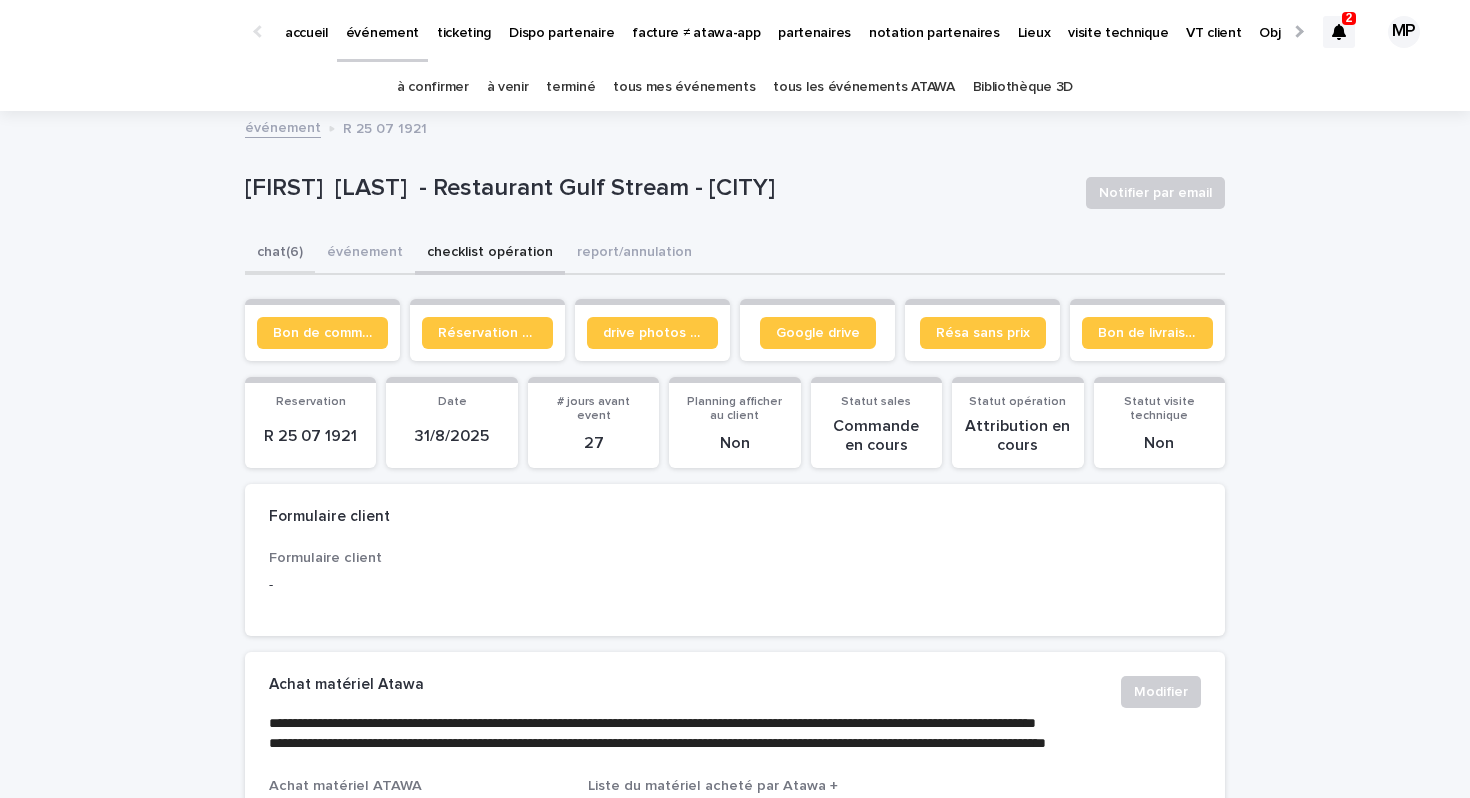 click on "chat  (6)" at bounding box center [280, 254] 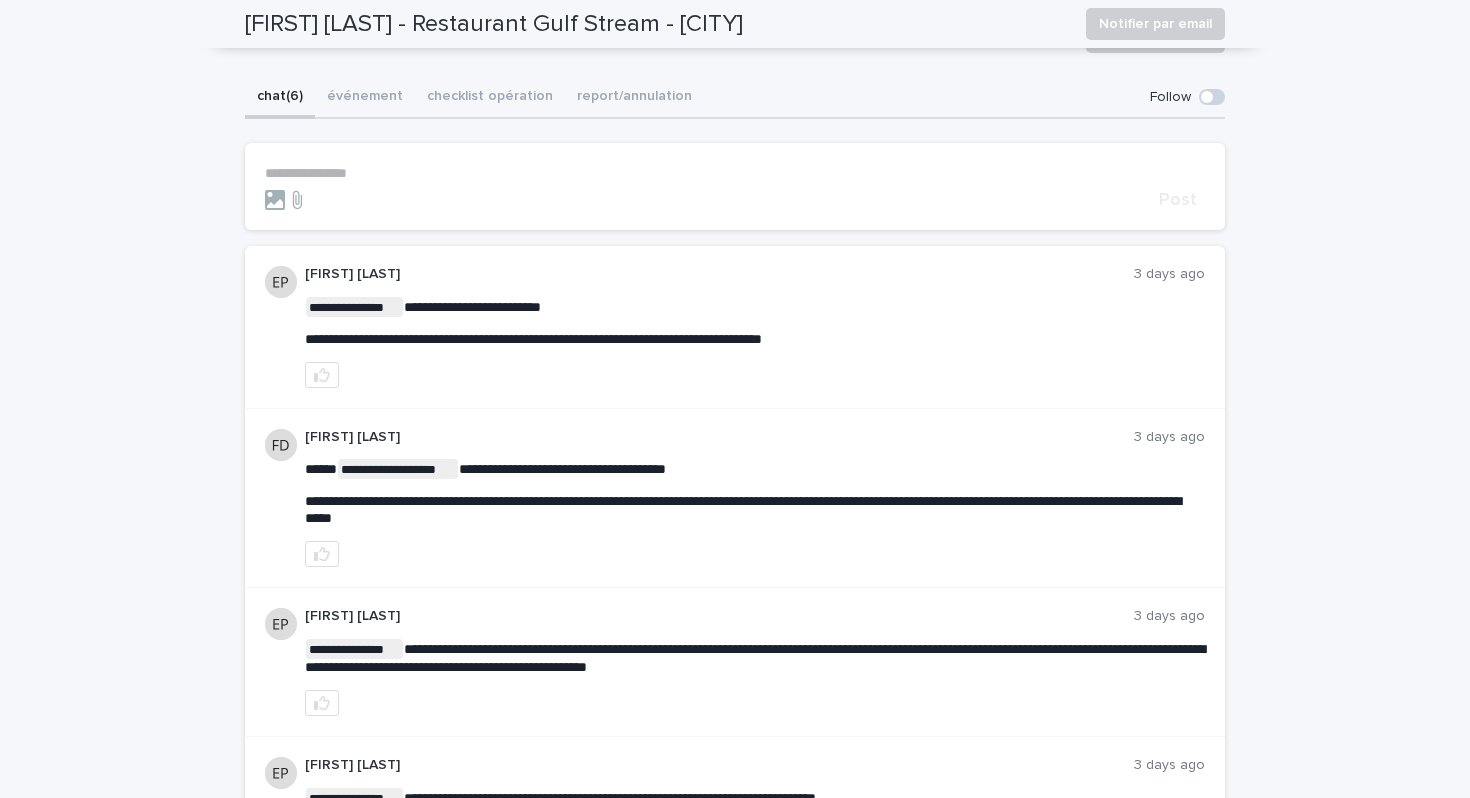 scroll, scrollTop: 0, scrollLeft: 0, axis: both 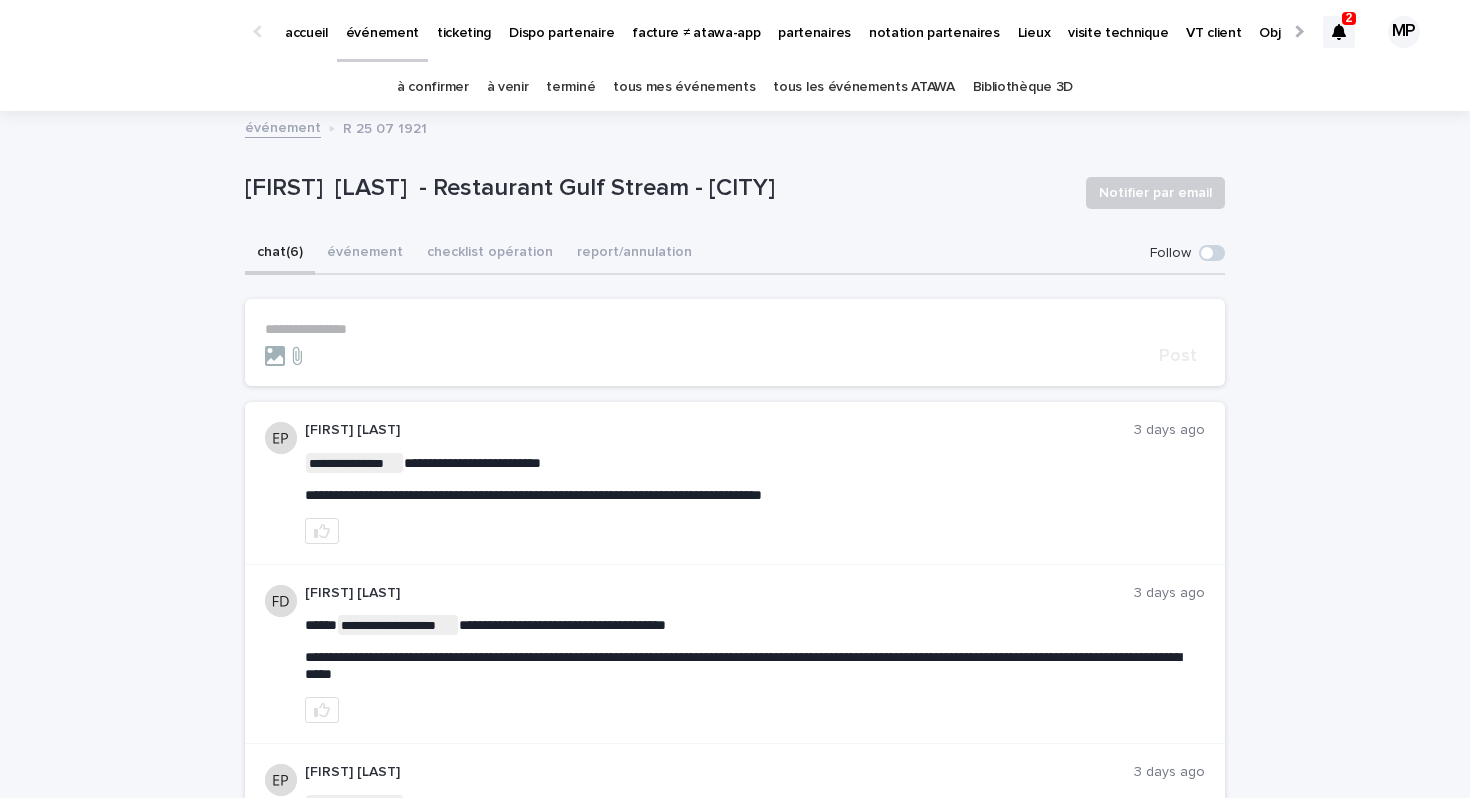 click on "partenaires" at bounding box center [814, 21] 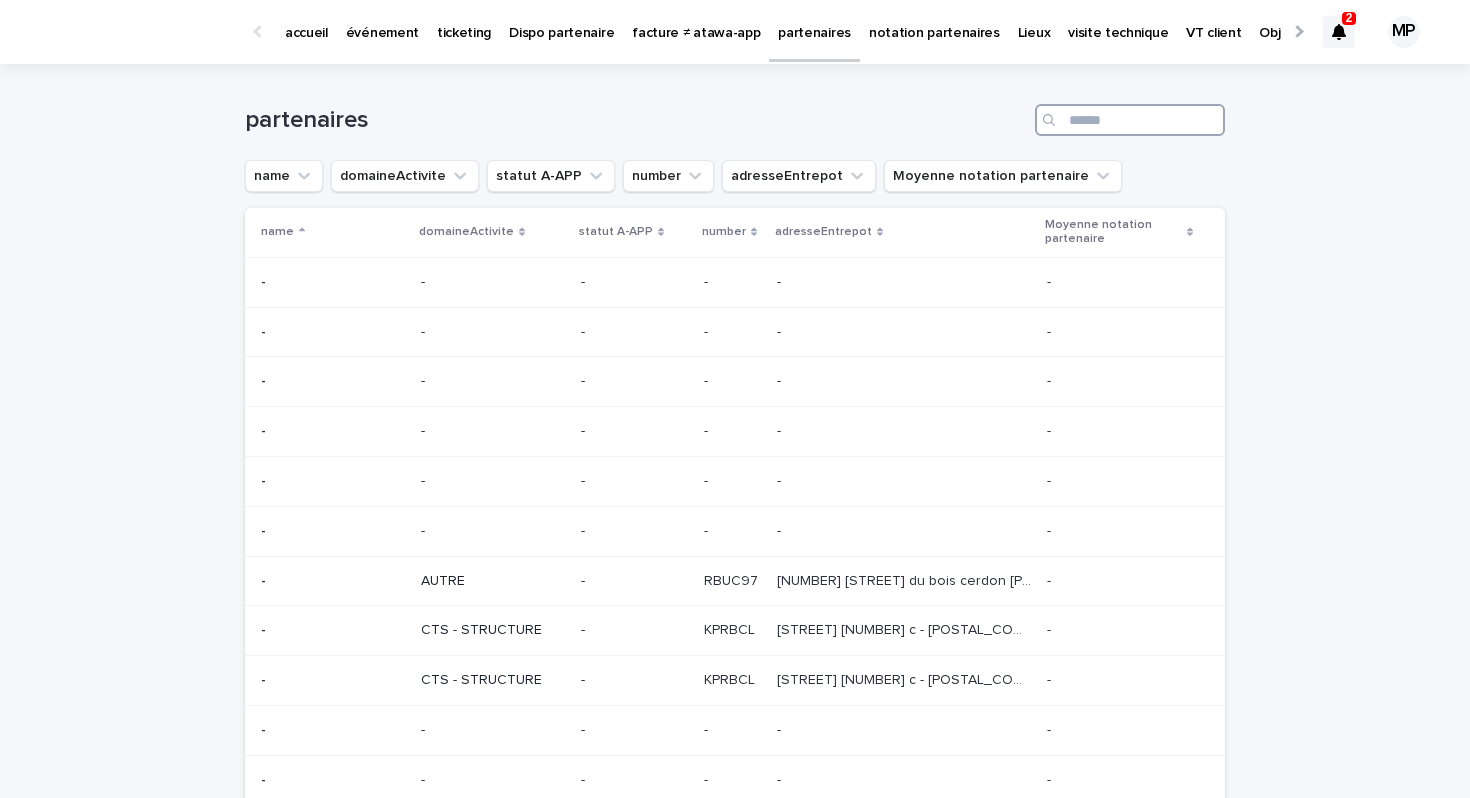 click at bounding box center [1130, 120] 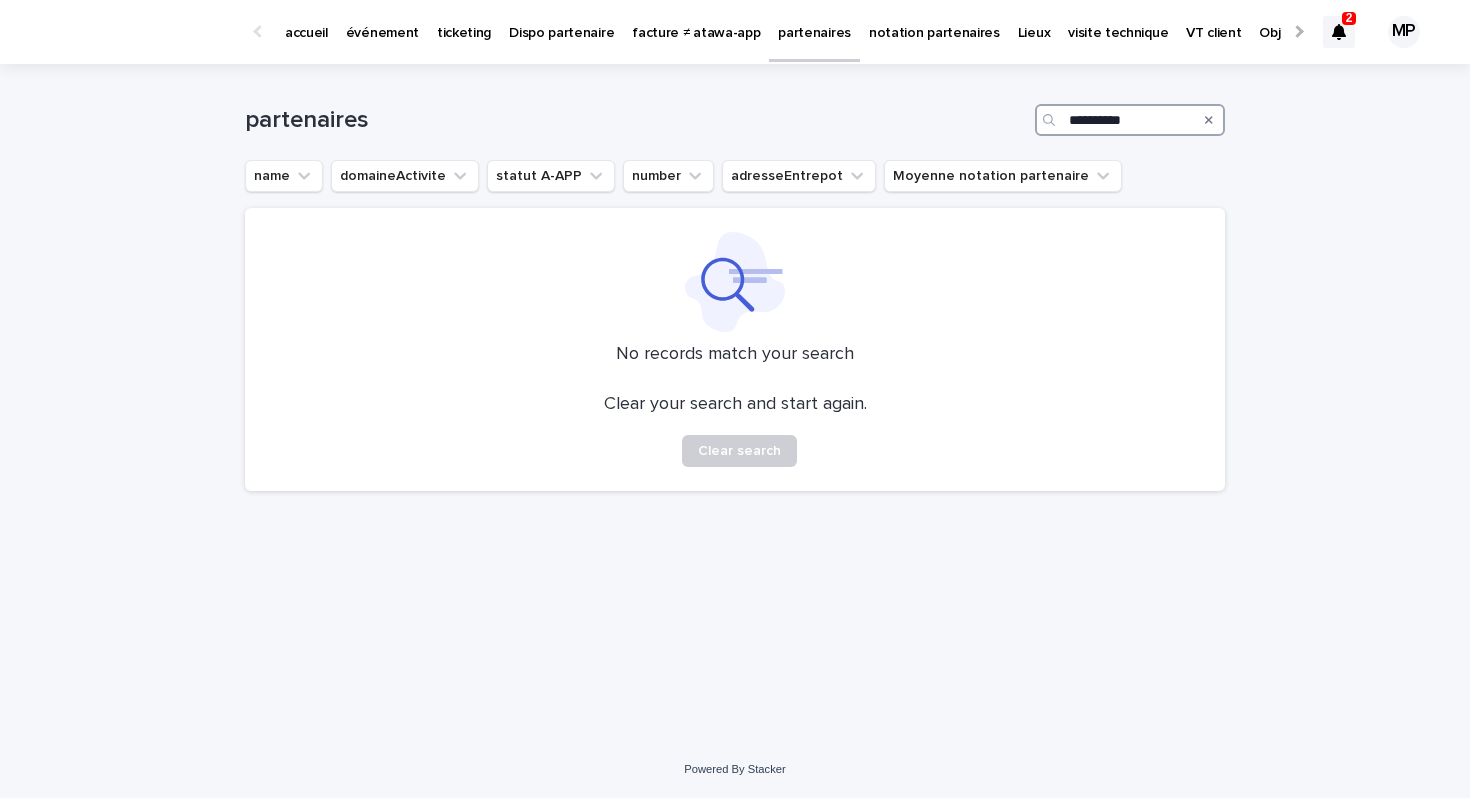 click on "**********" at bounding box center (1130, 120) 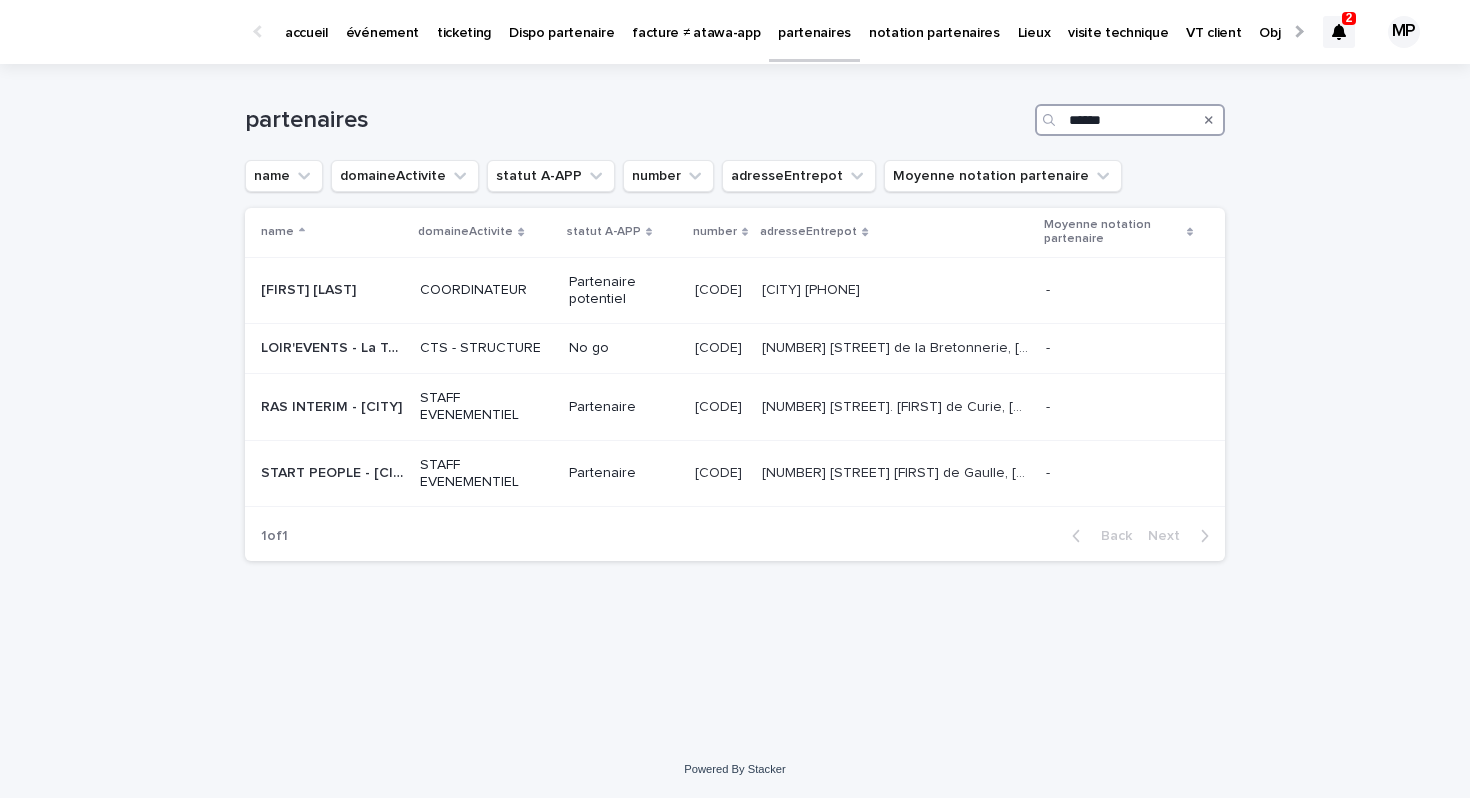 type on "******" 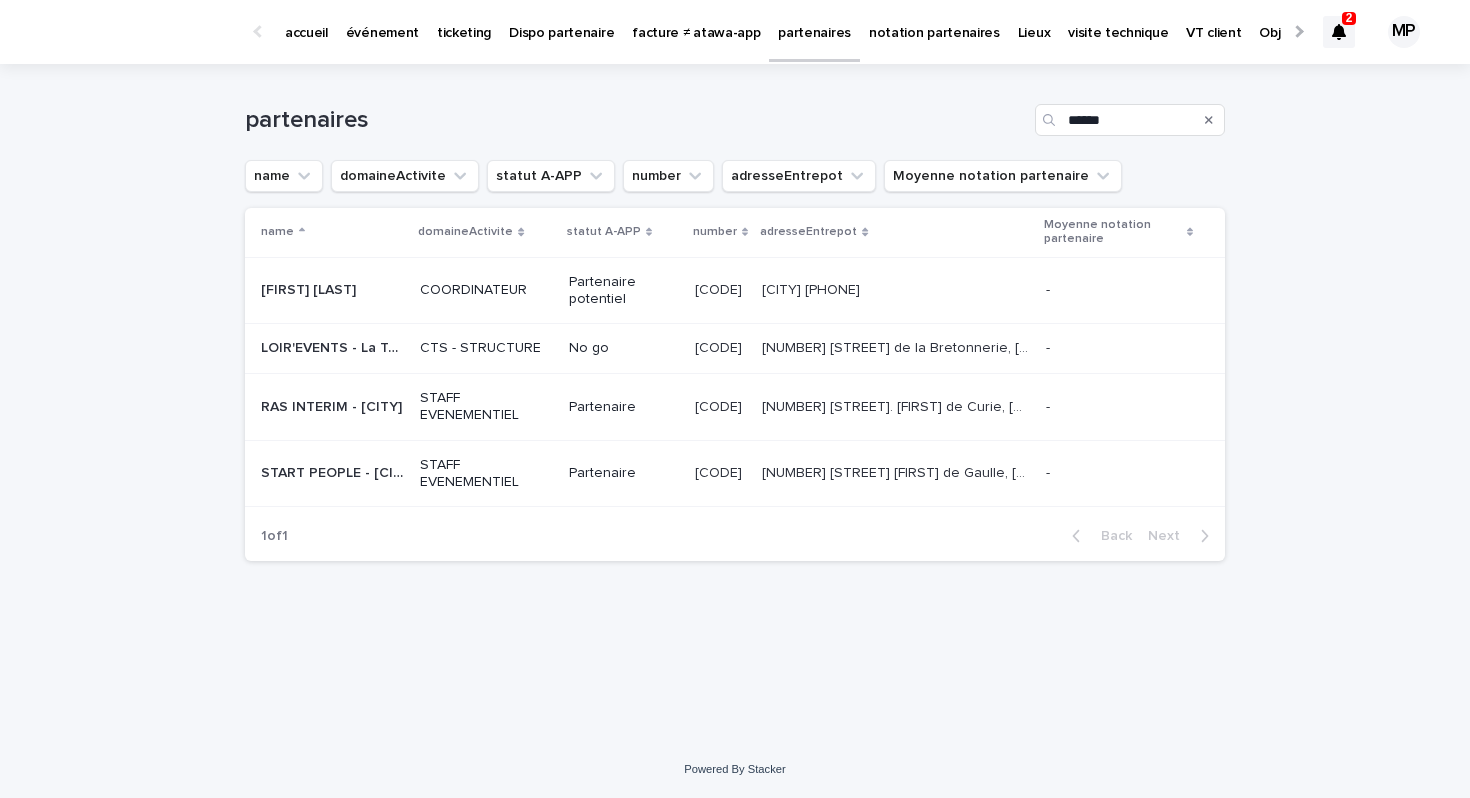 click on "événement" at bounding box center [382, 21] 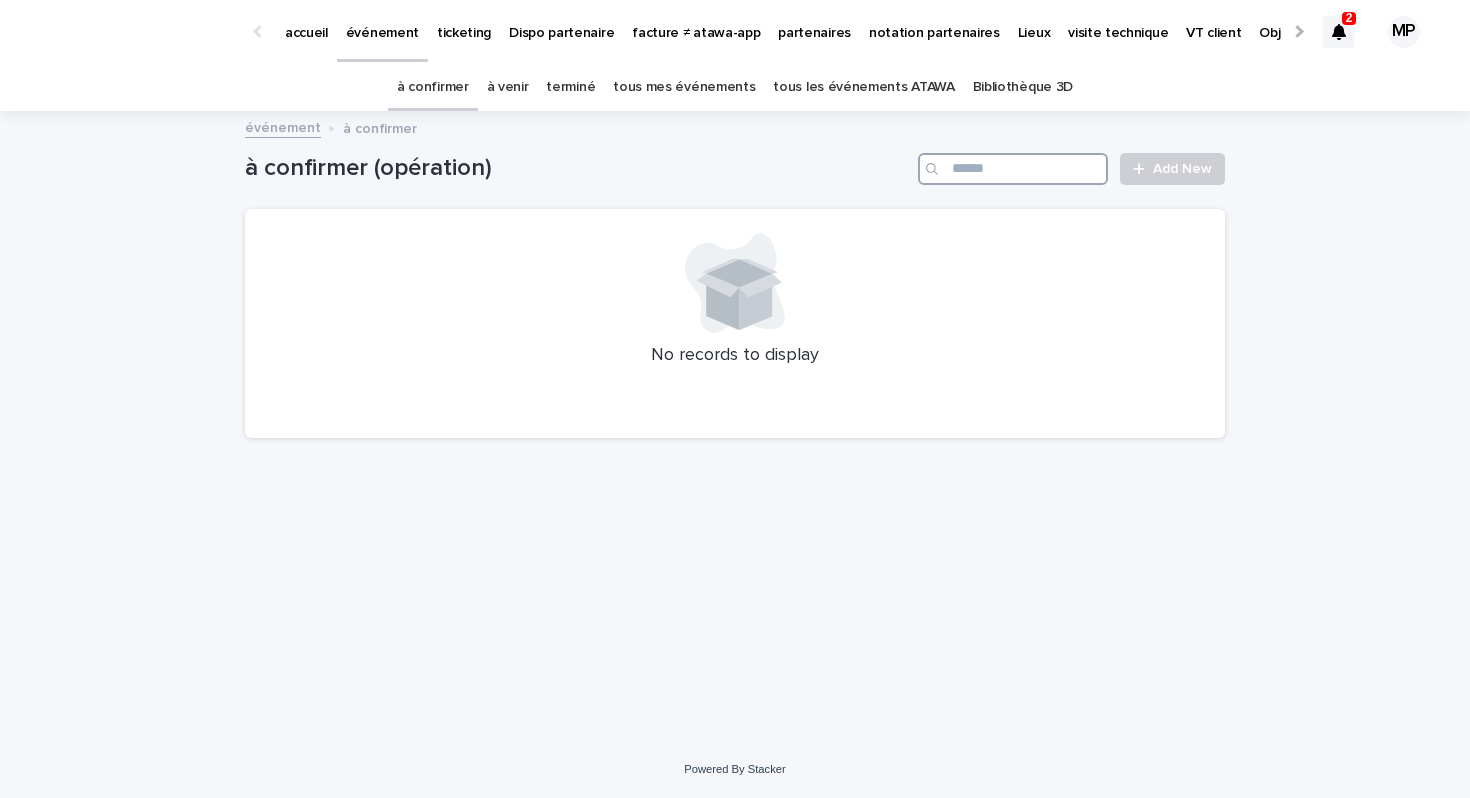 click at bounding box center [1013, 169] 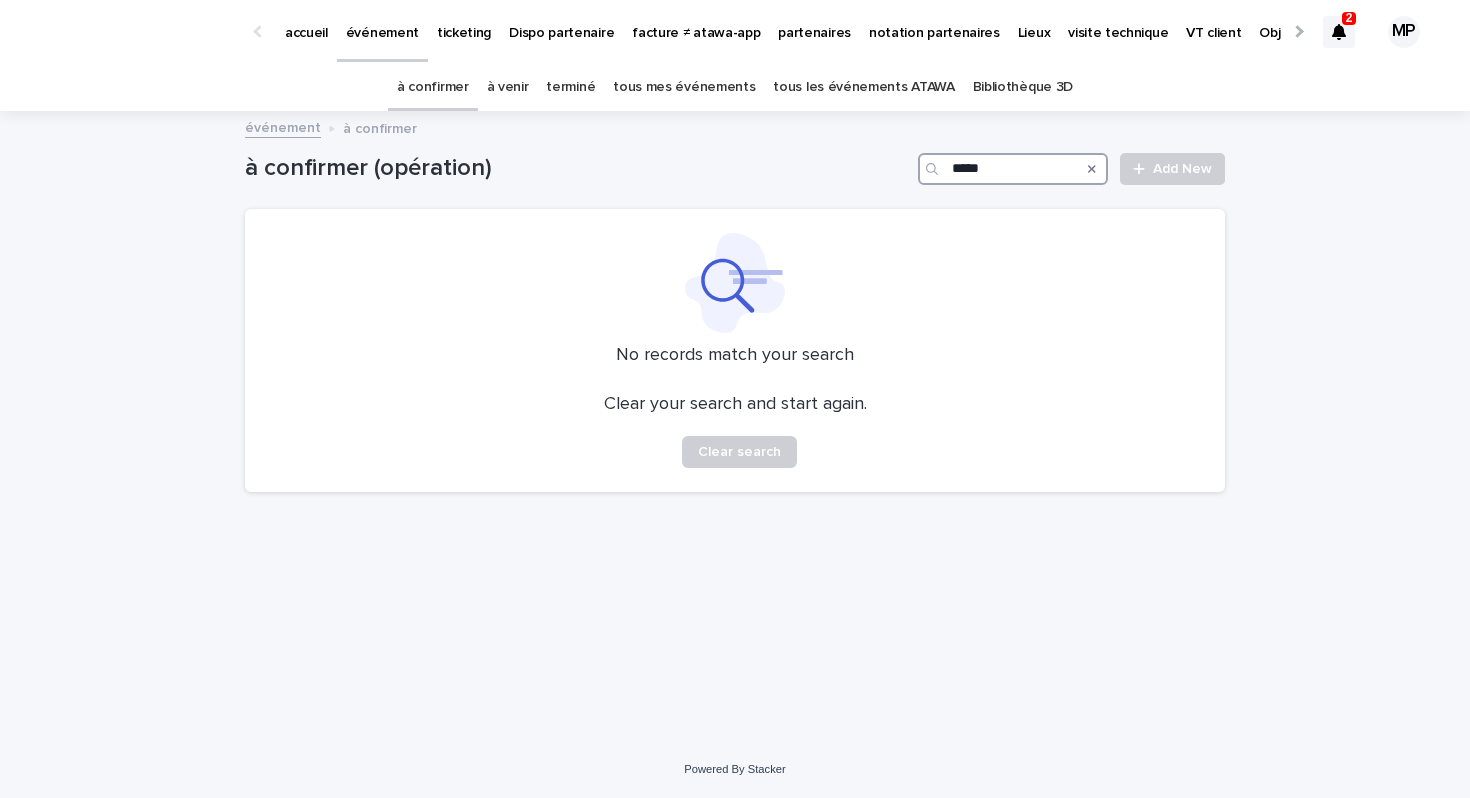 type on "*****" 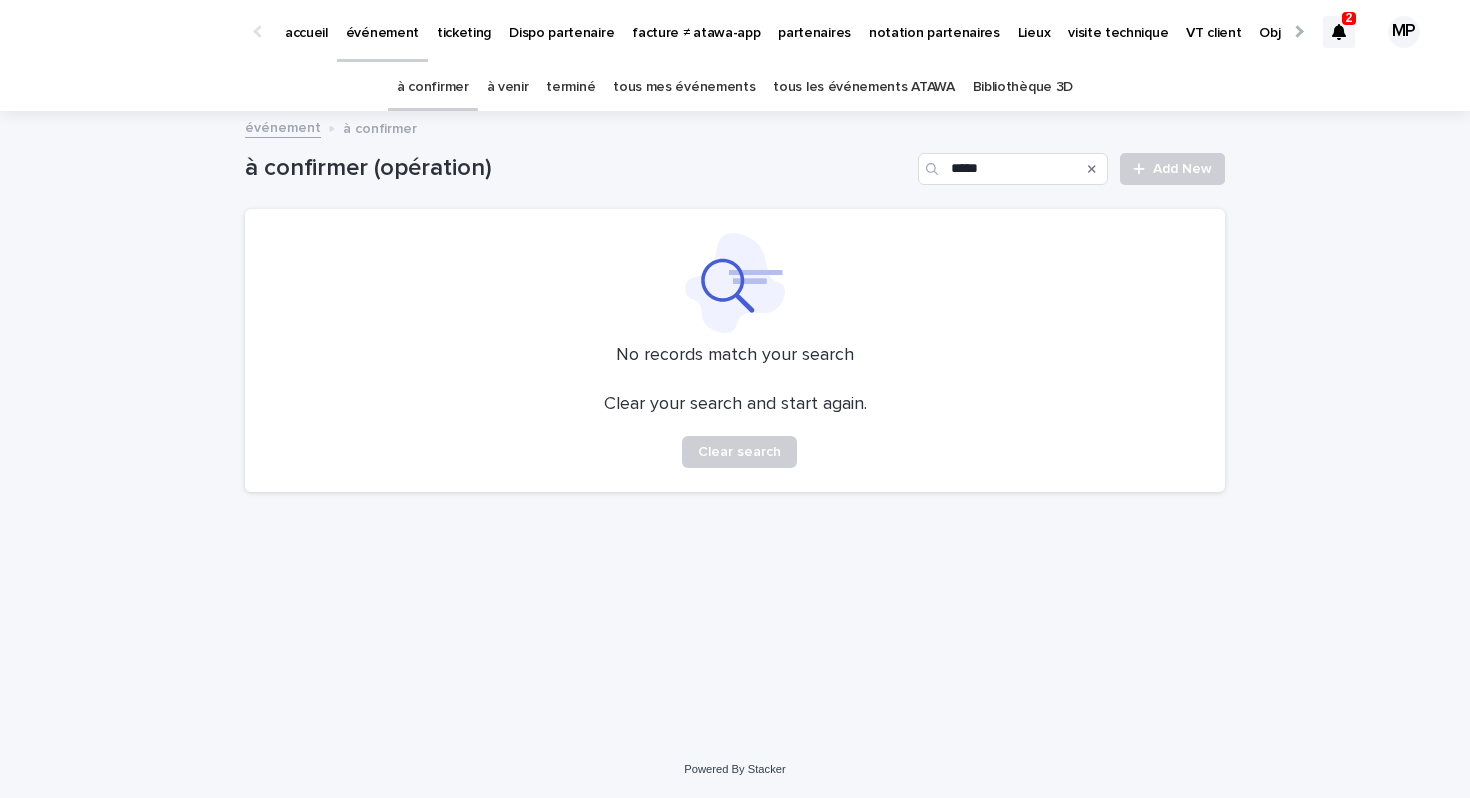 click on "tous les événements ATAWA" at bounding box center [863, 87] 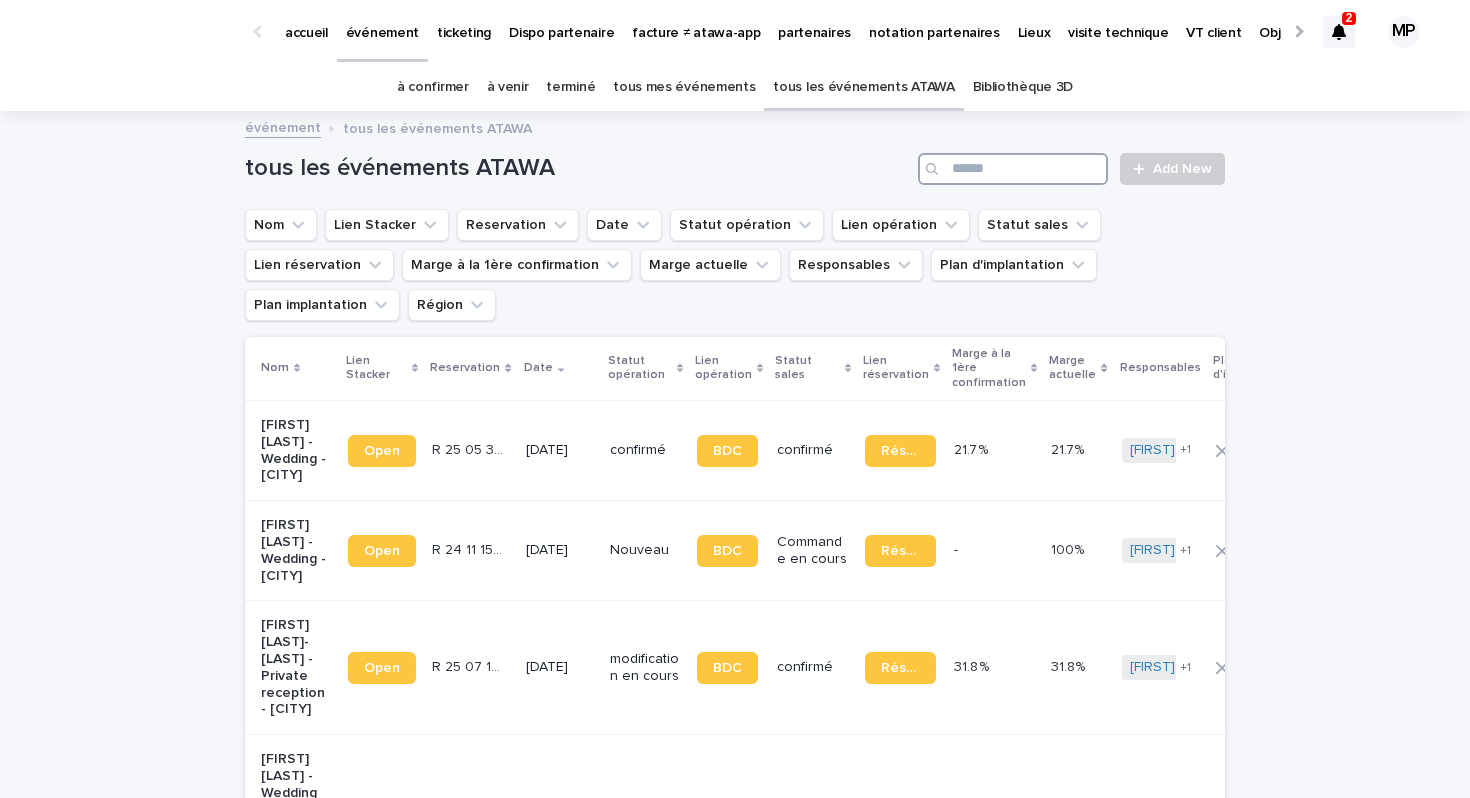 click at bounding box center [1013, 169] 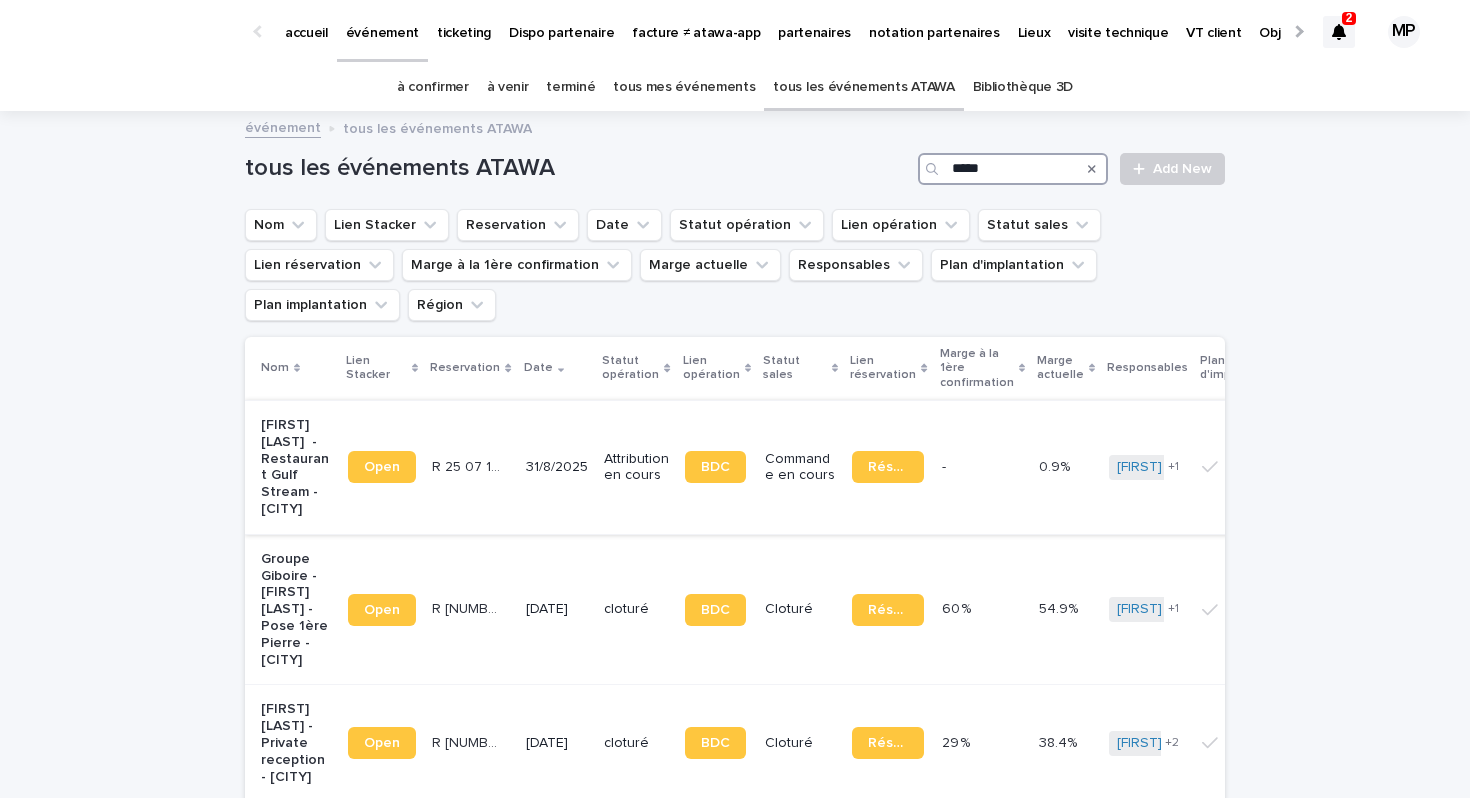 type on "*****" 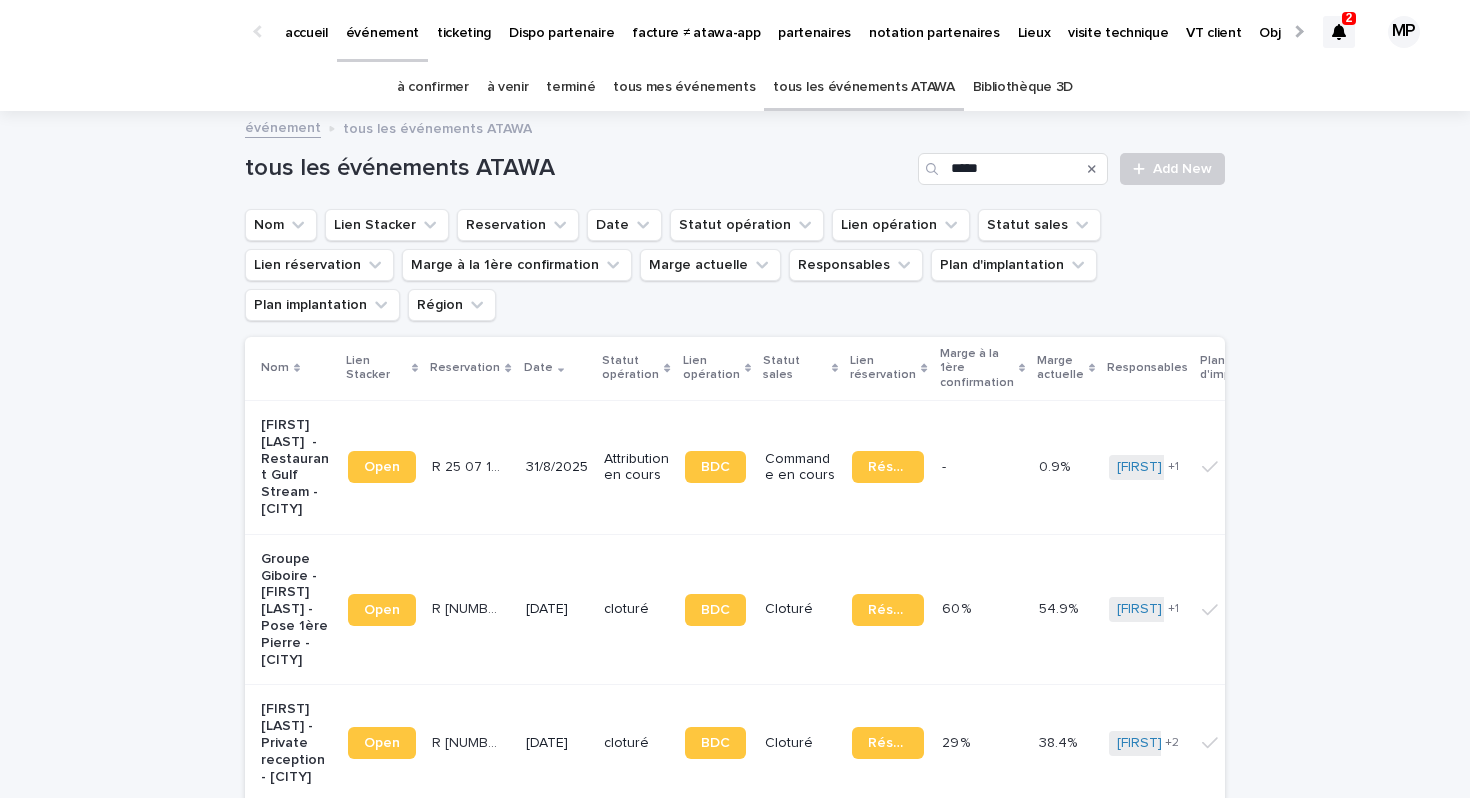 click on "[FIRST]  [LAST]  - Restaurant Gulf Stream - [CITY]" at bounding box center [296, 467] 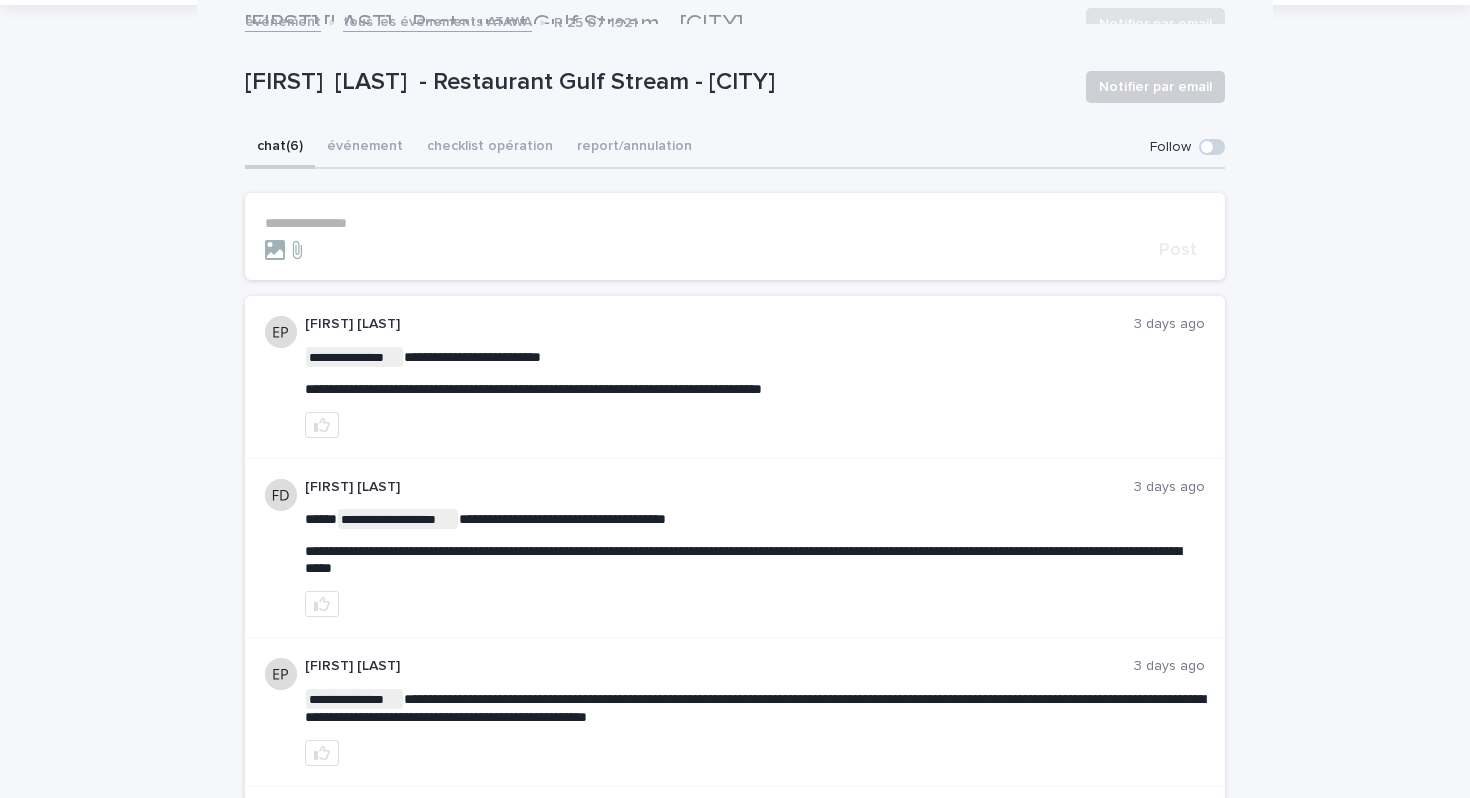 scroll, scrollTop: 102, scrollLeft: 0, axis: vertical 